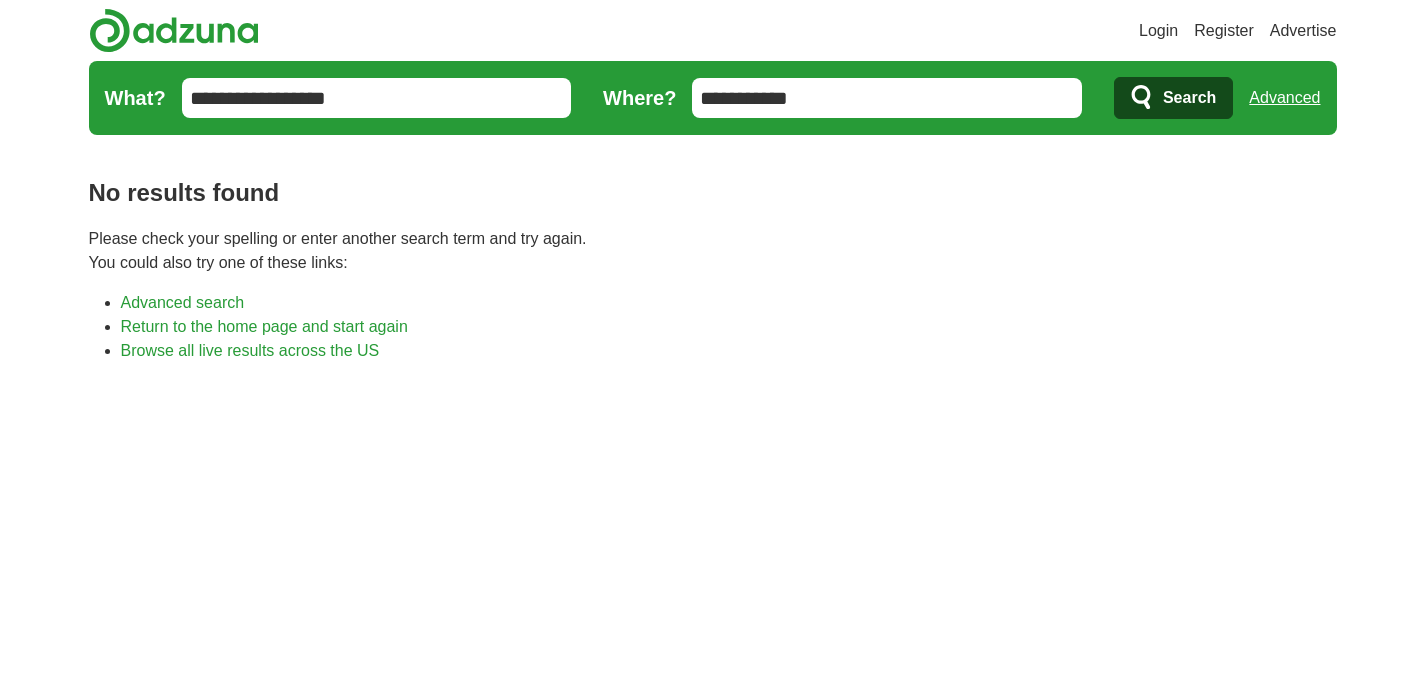 scroll, scrollTop: 0, scrollLeft: 0, axis: both 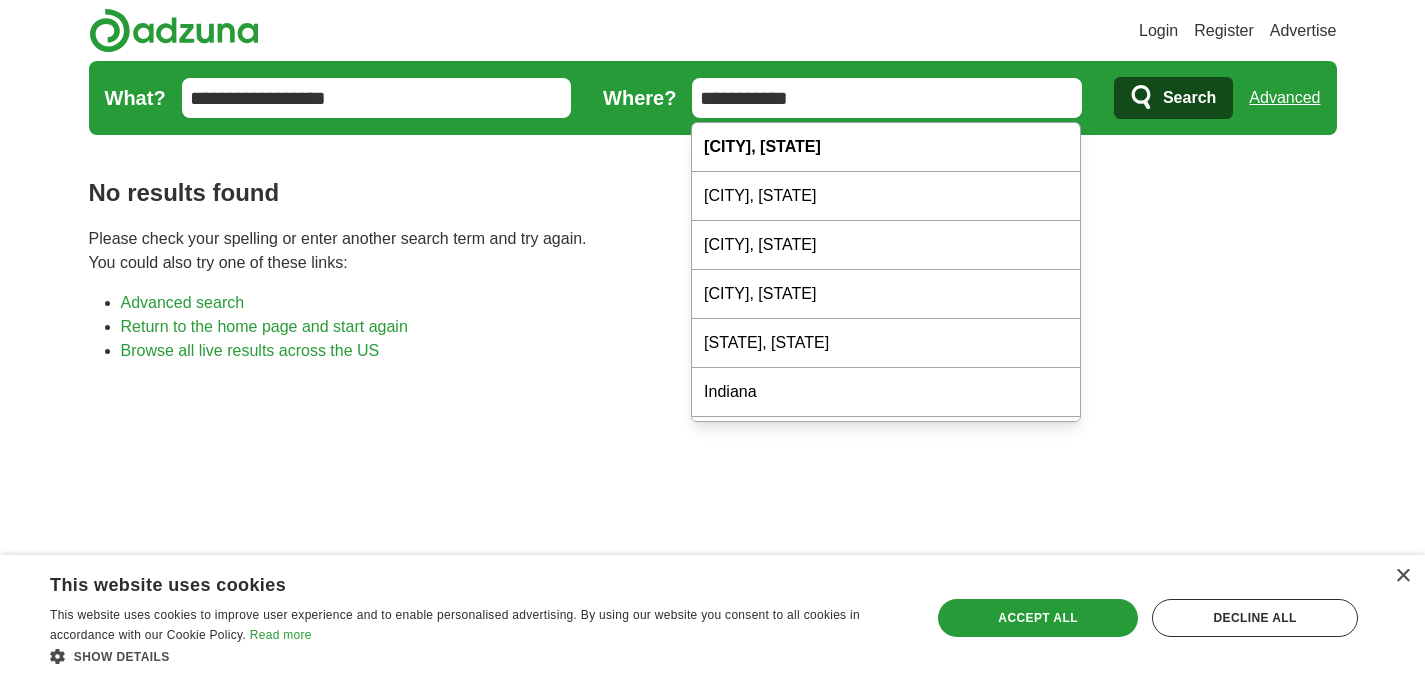 drag, startPoint x: 768, startPoint y: 96, endPoint x: 664, endPoint y: 85, distance: 104.58012 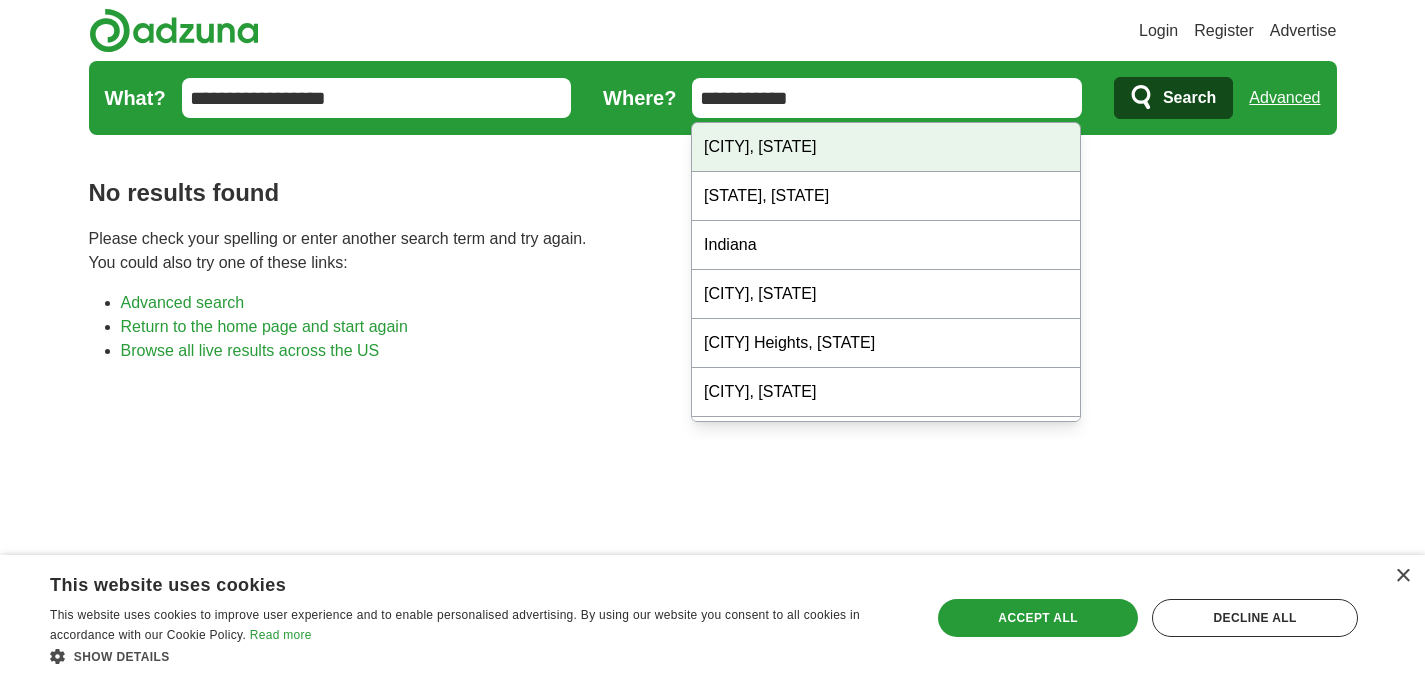 click on "Chicago, [STATE]" at bounding box center [886, 147] 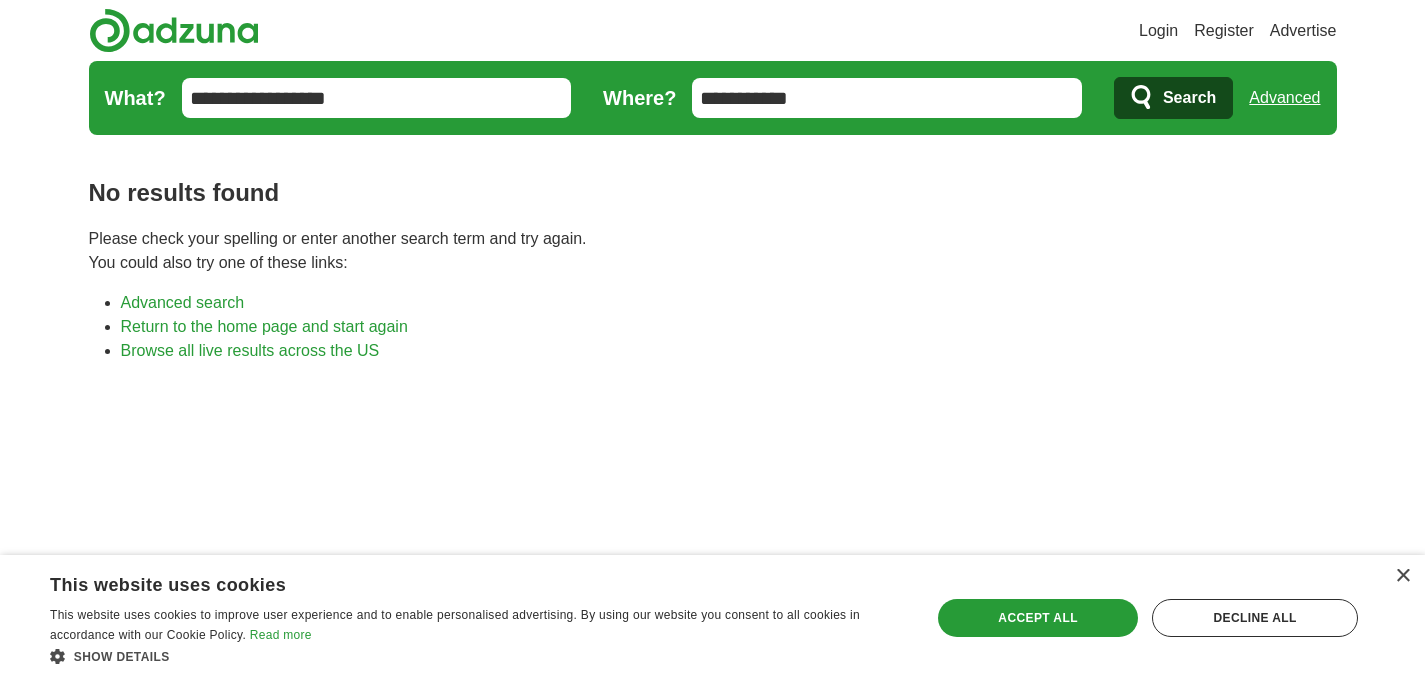 click 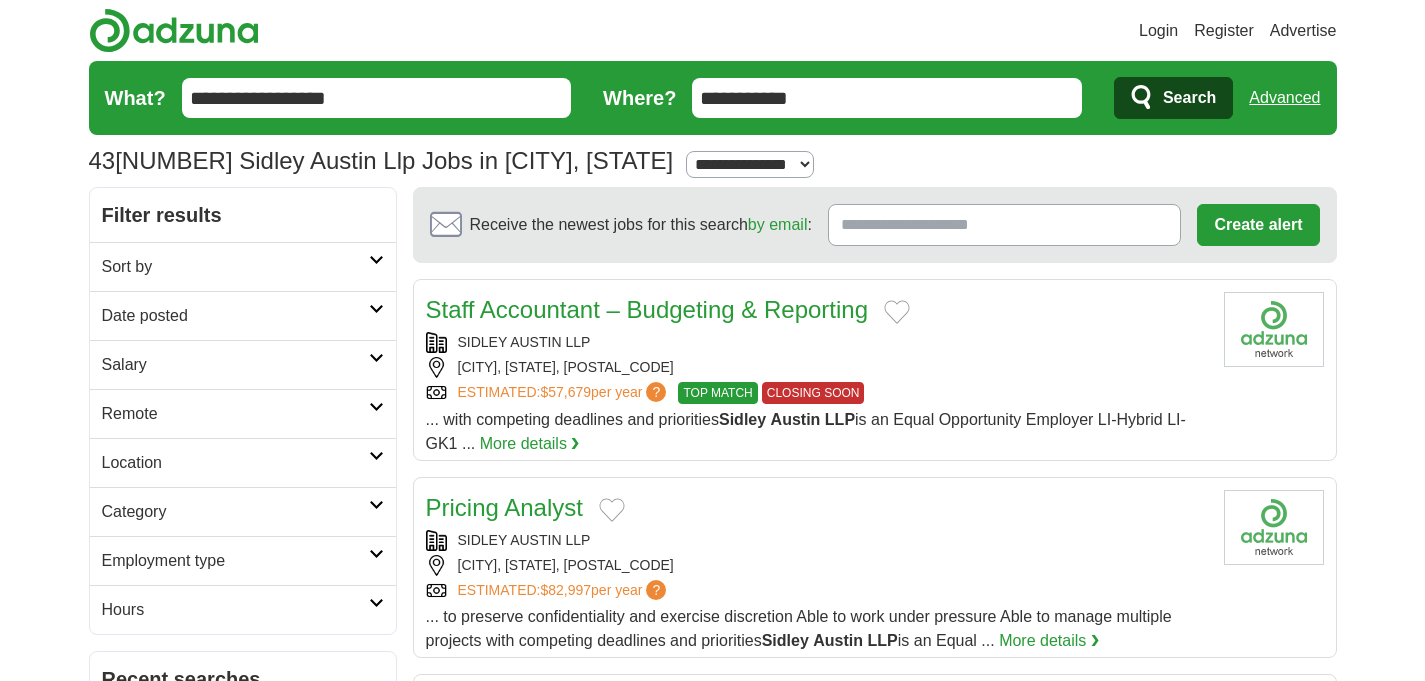 scroll, scrollTop: 0, scrollLeft: 0, axis: both 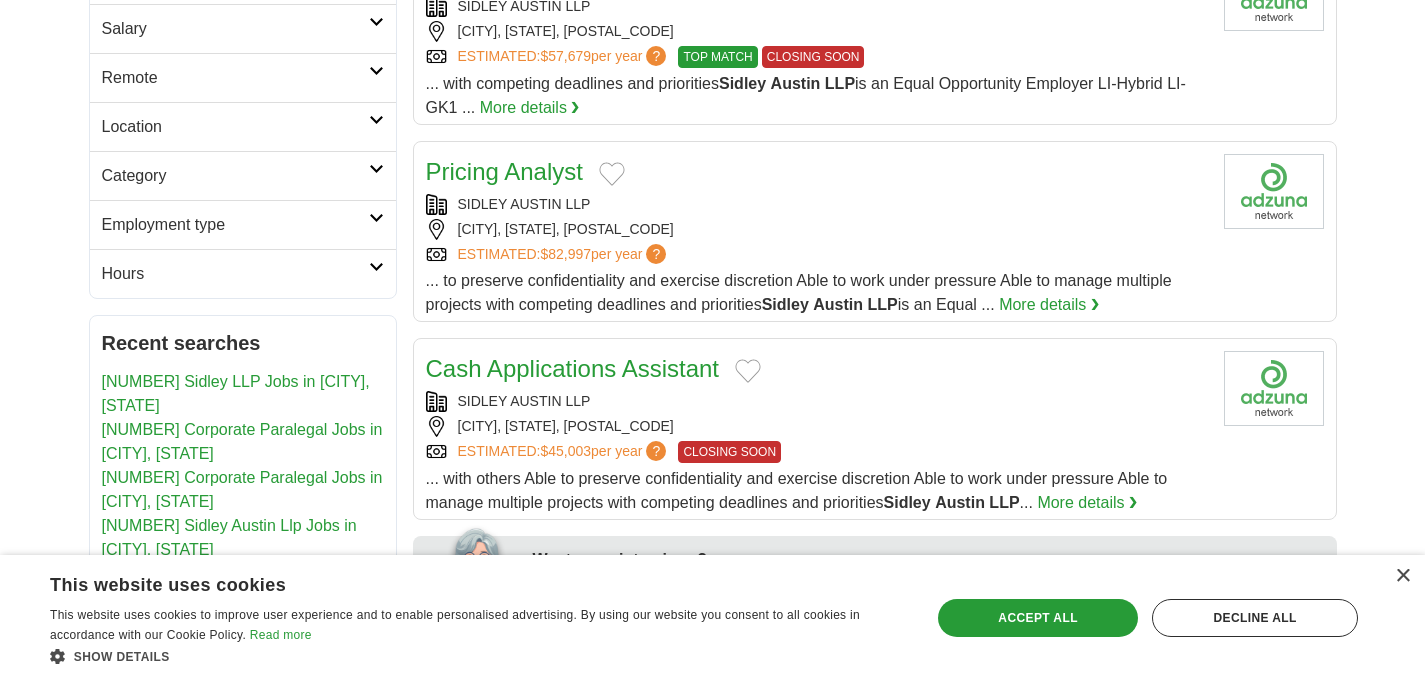 click on "More details ❯" at bounding box center [1049, 305] 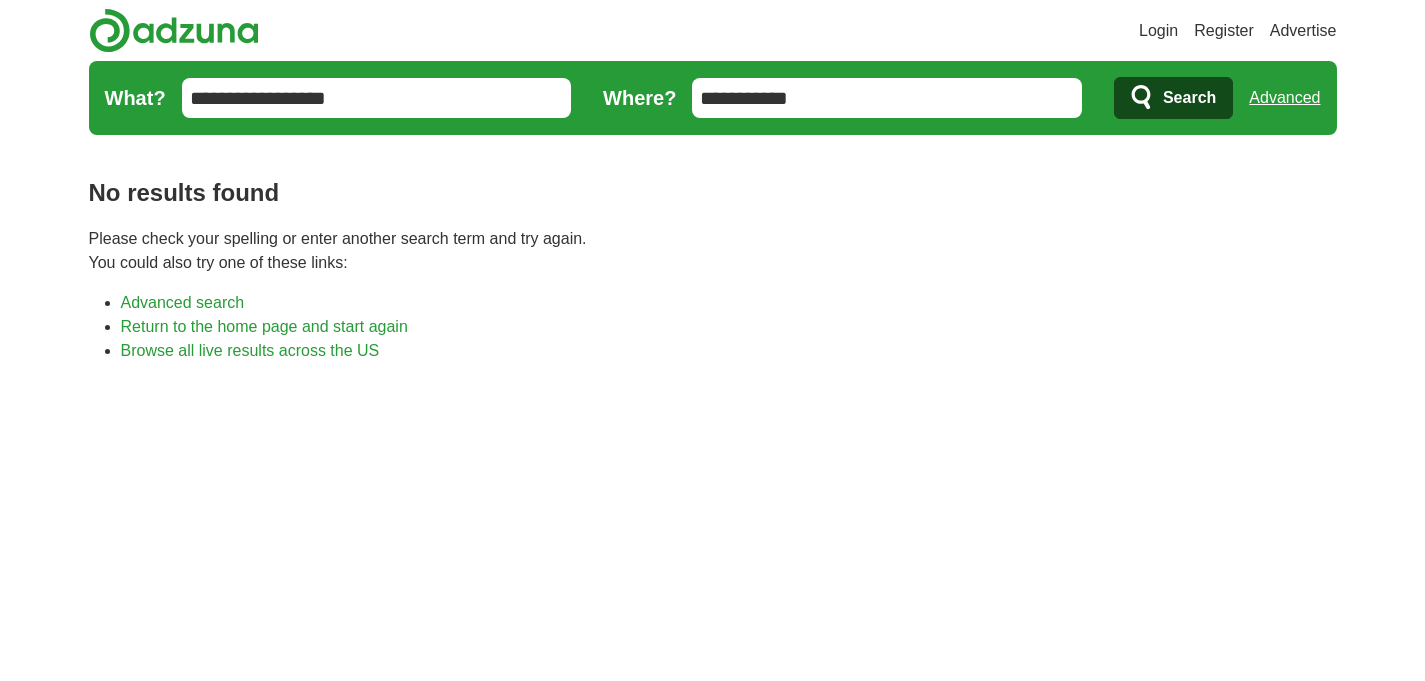 scroll, scrollTop: 0, scrollLeft: 0, axis: both 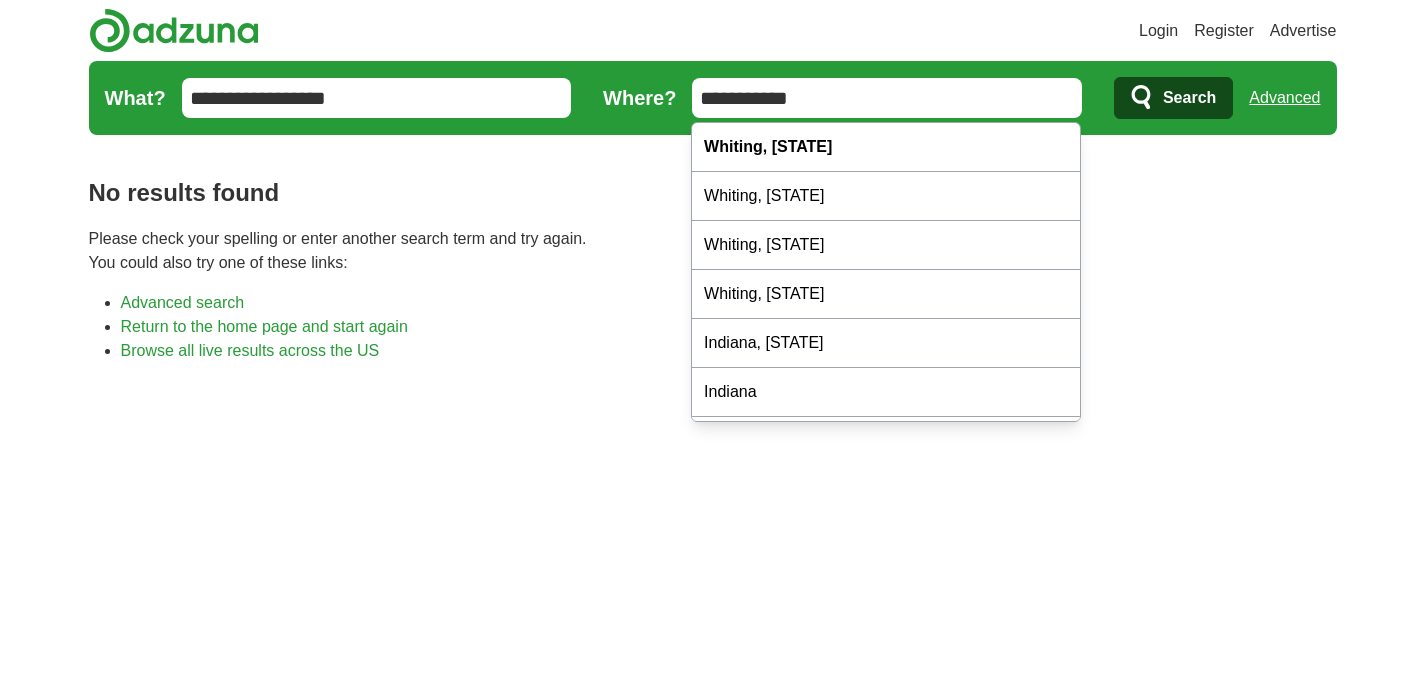 drag, startPoint x: 805, startPoint y: 90, endPoint x: 677, endPoint y: 87, distance: 128.03516 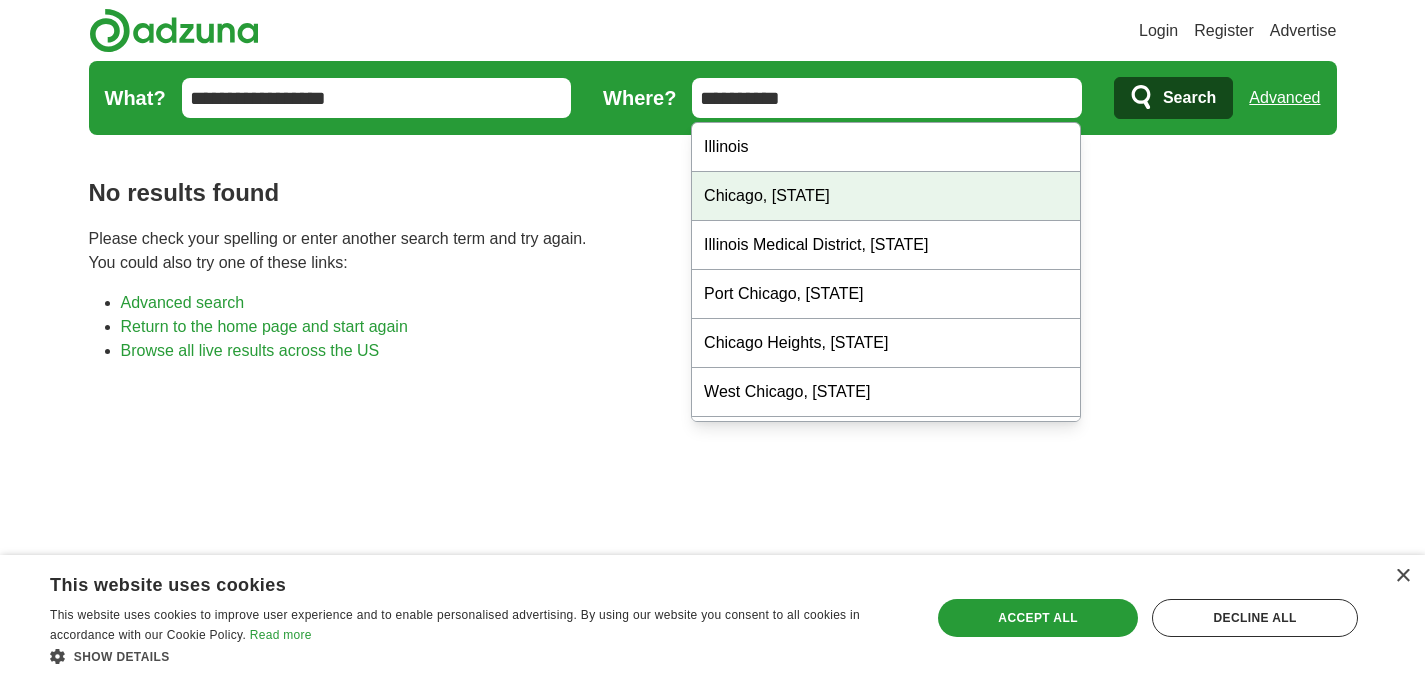 click on "Chicago, IL" at bounding box center (886, 196) 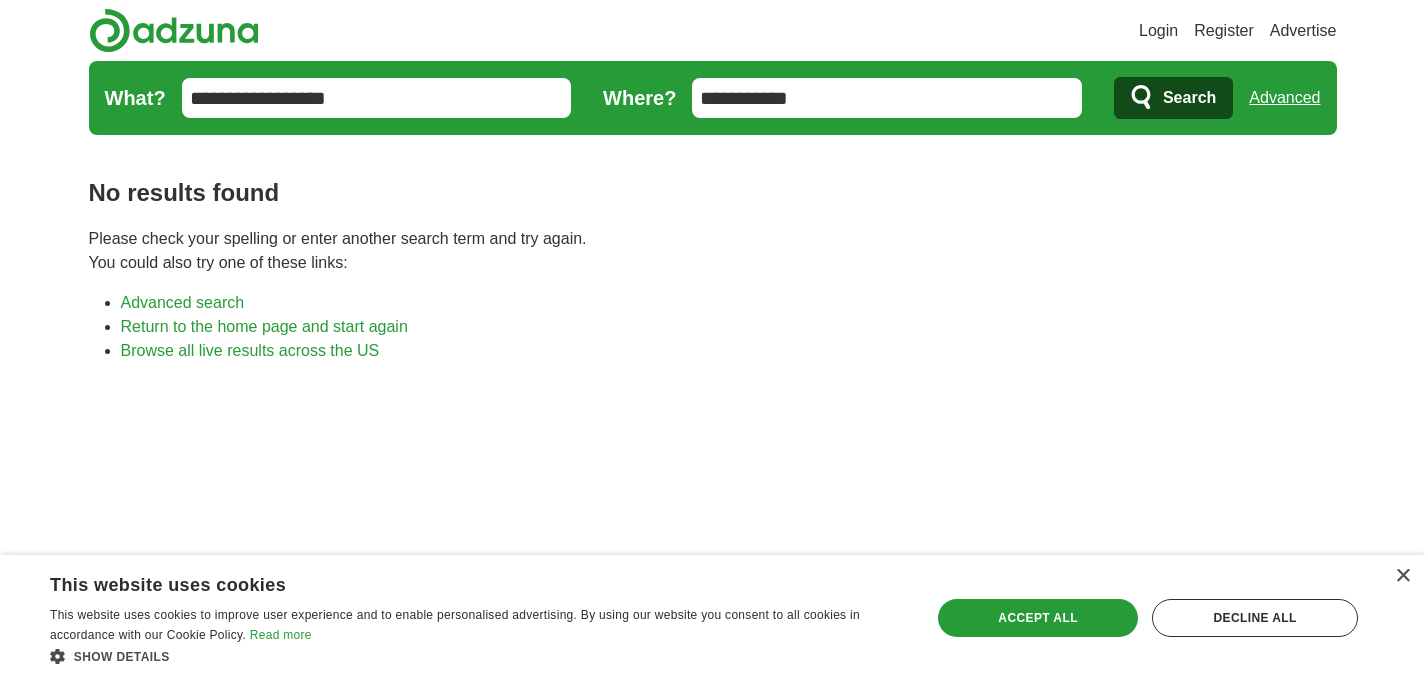 click on "Search" at bounding box center [1189, 98] 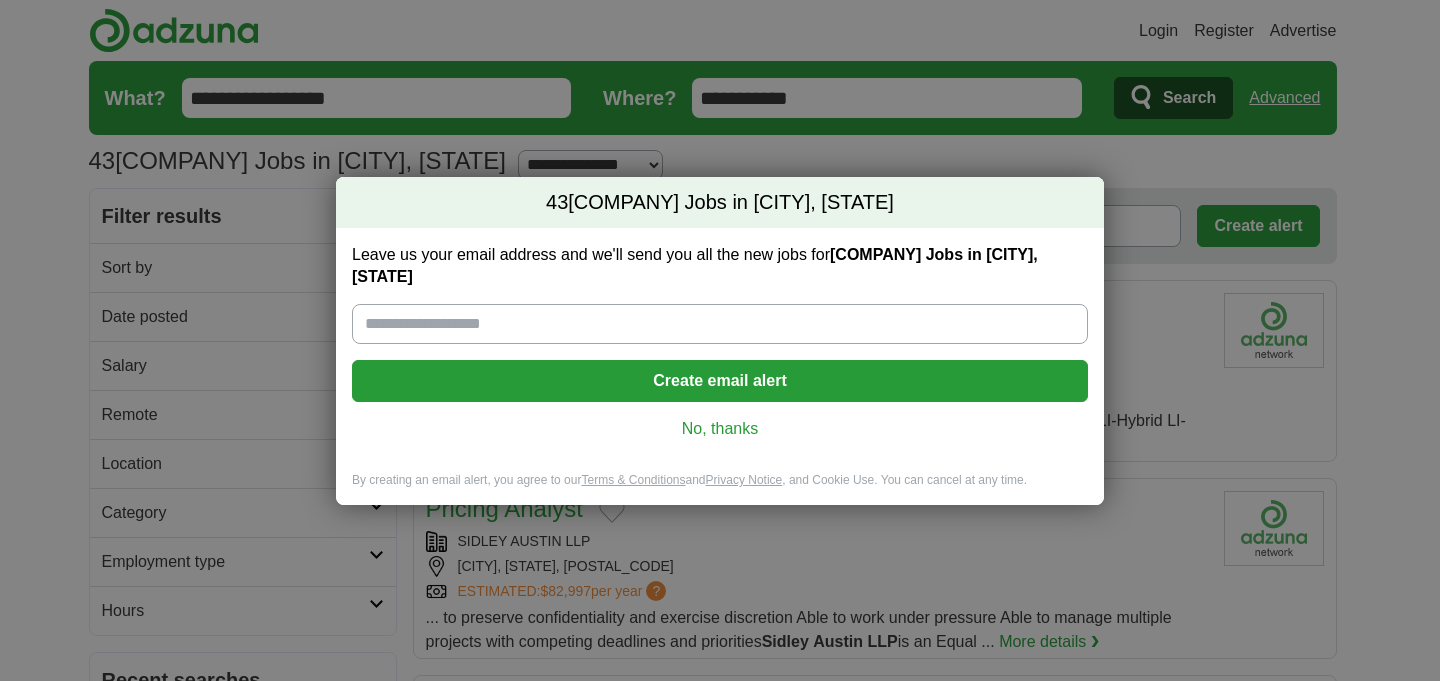 scroll, scrollTop: 0, scrollLeft: 0, axis: both 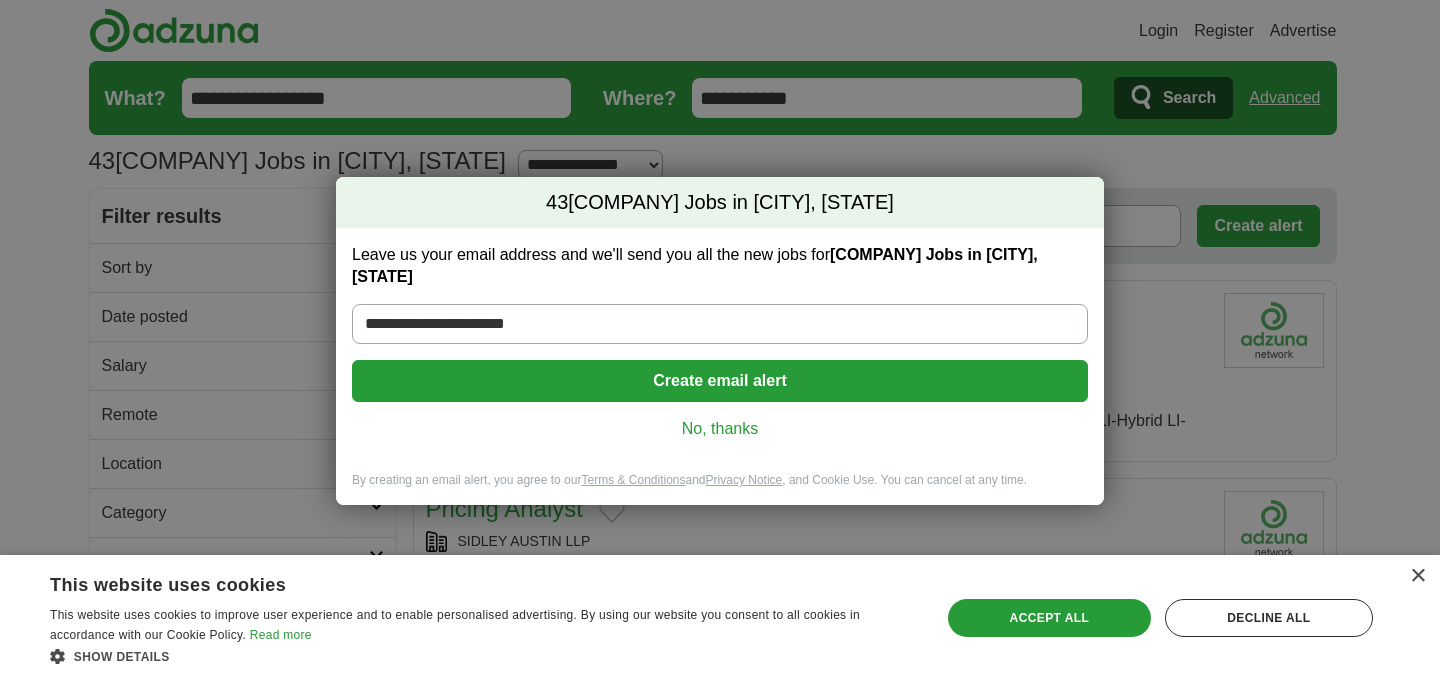 type on "**********" 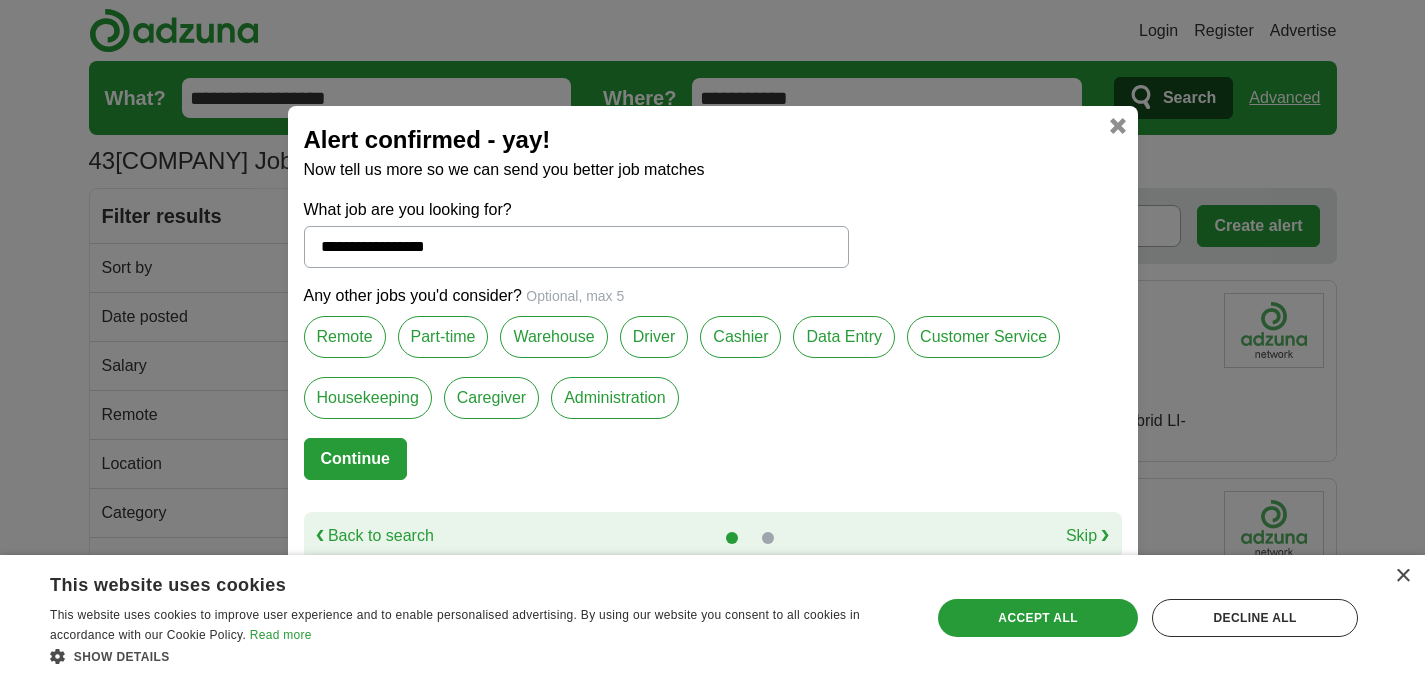 click on "**********" at bounding box center [576, 247] 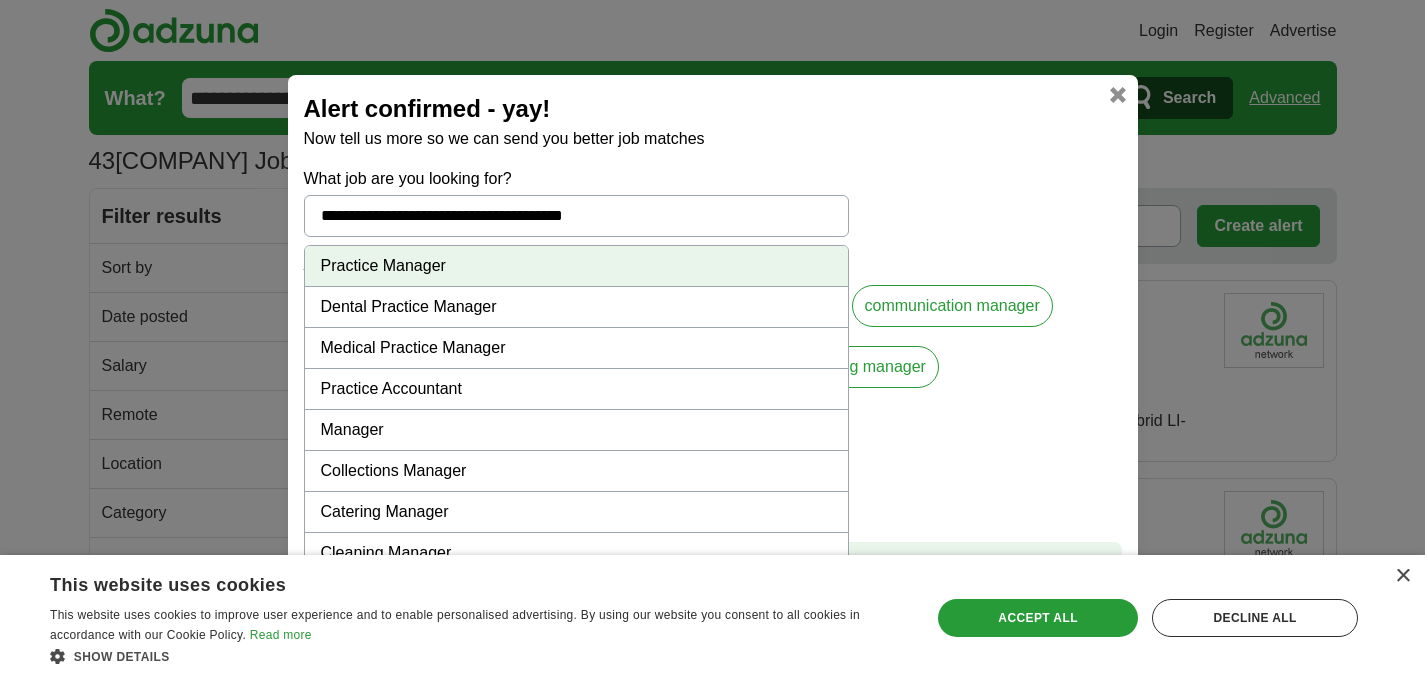 click on "Manager" at bounding box center (576, 430) 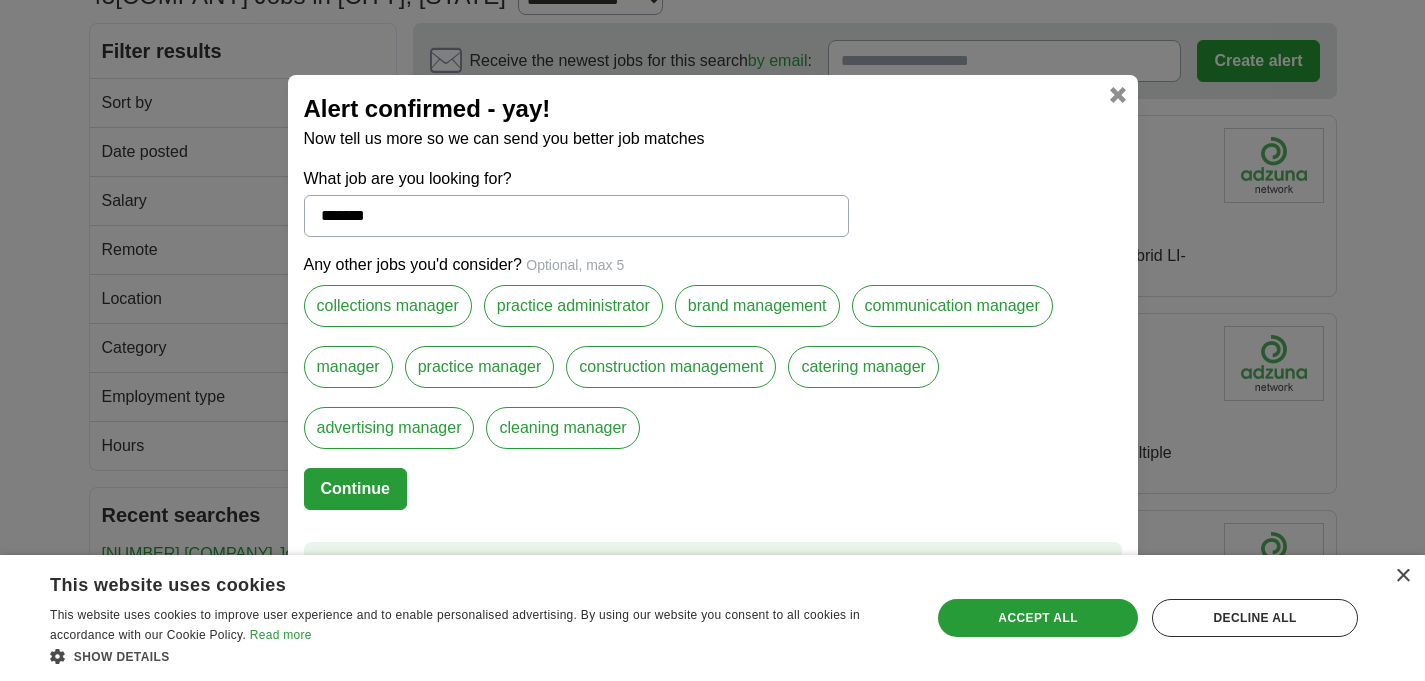 scroll, scrollTop: 172, scrollLeft: 0, axis: vertical 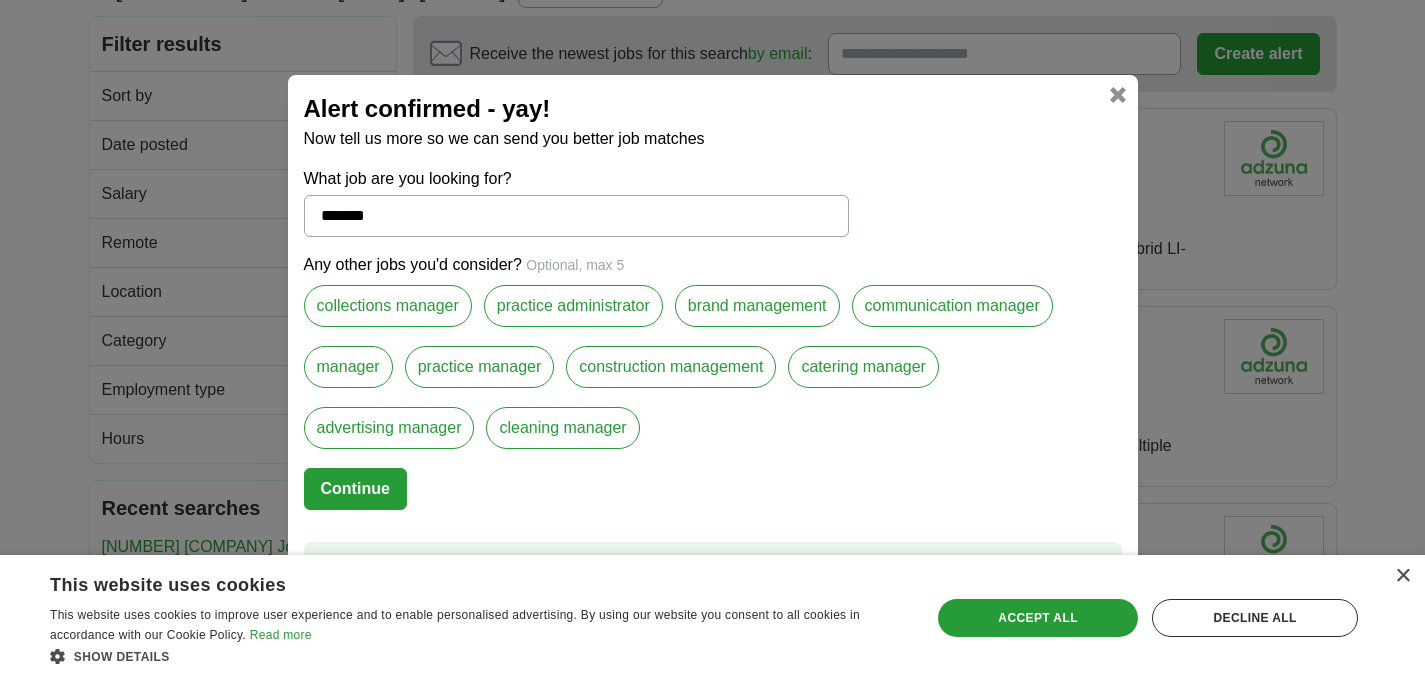 click on "*******" at bounding box center [576, 216] 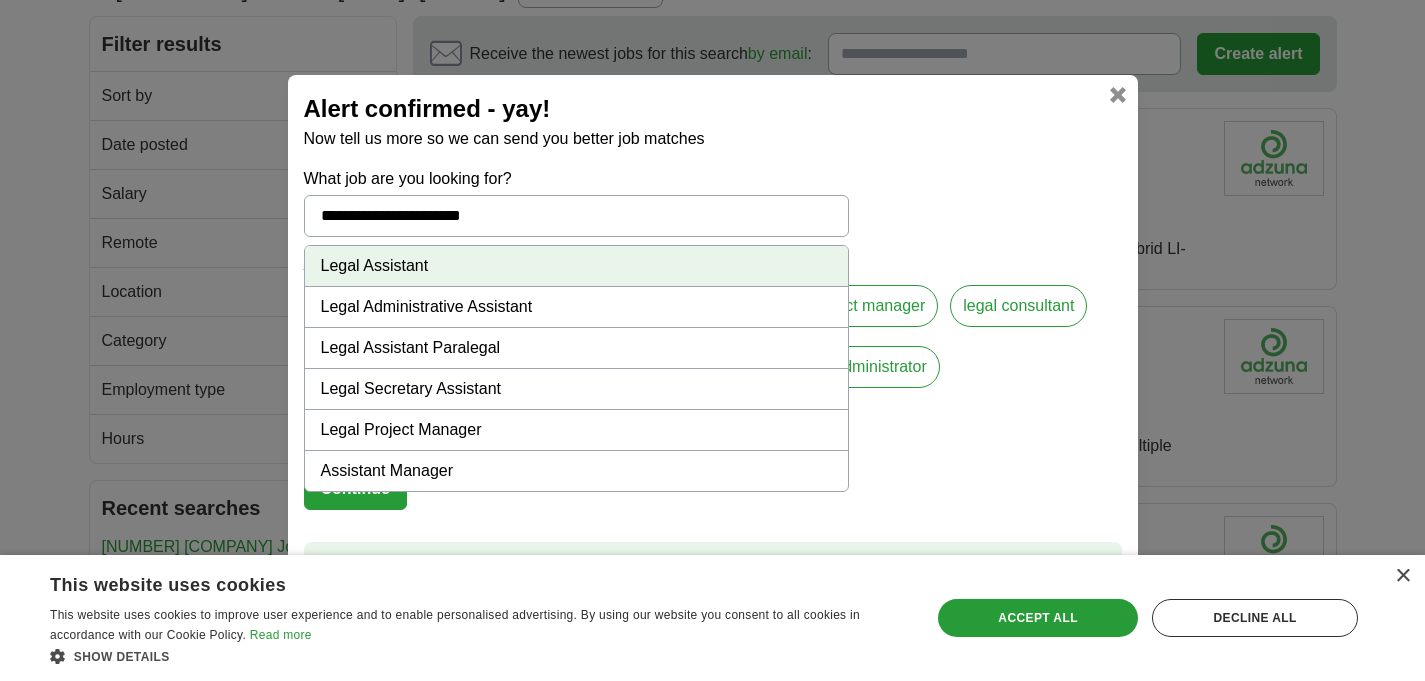 click on "Legal Assistant" at bounding box center [576, 266] 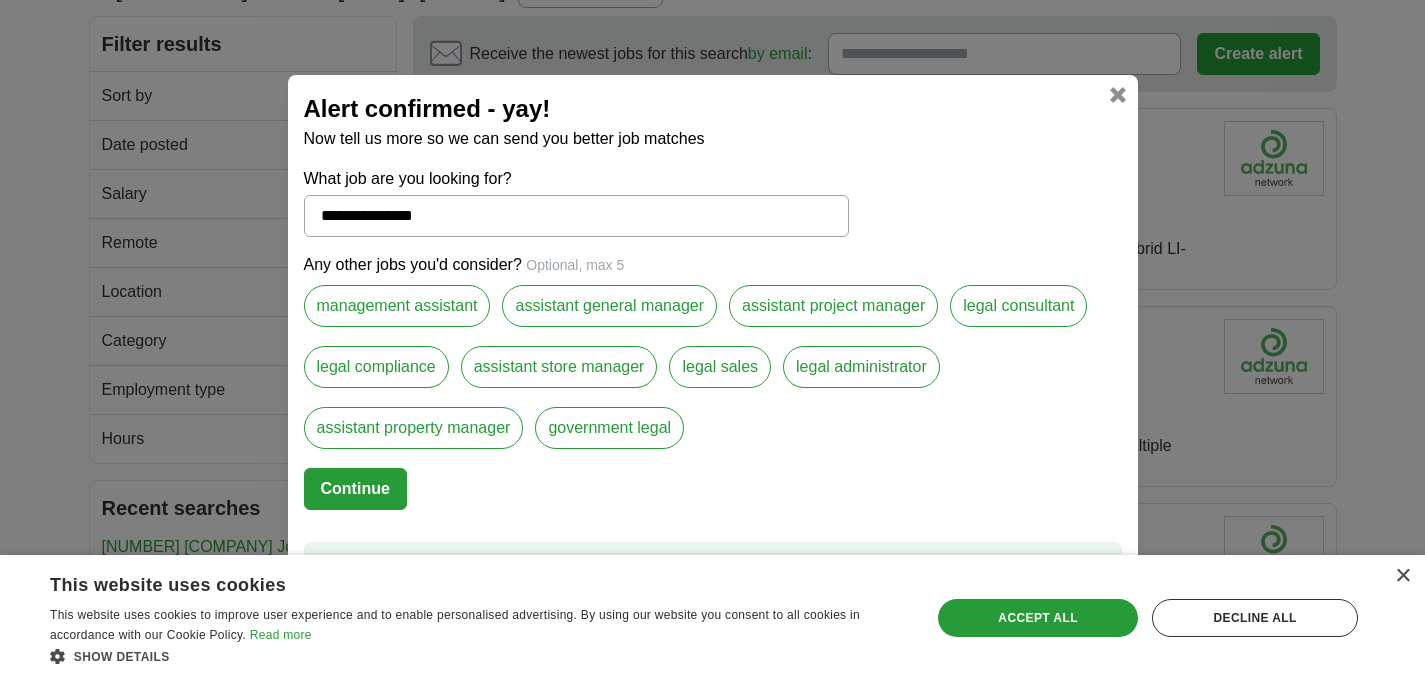 click on "legal compliance" at bounding box center (376, 367) 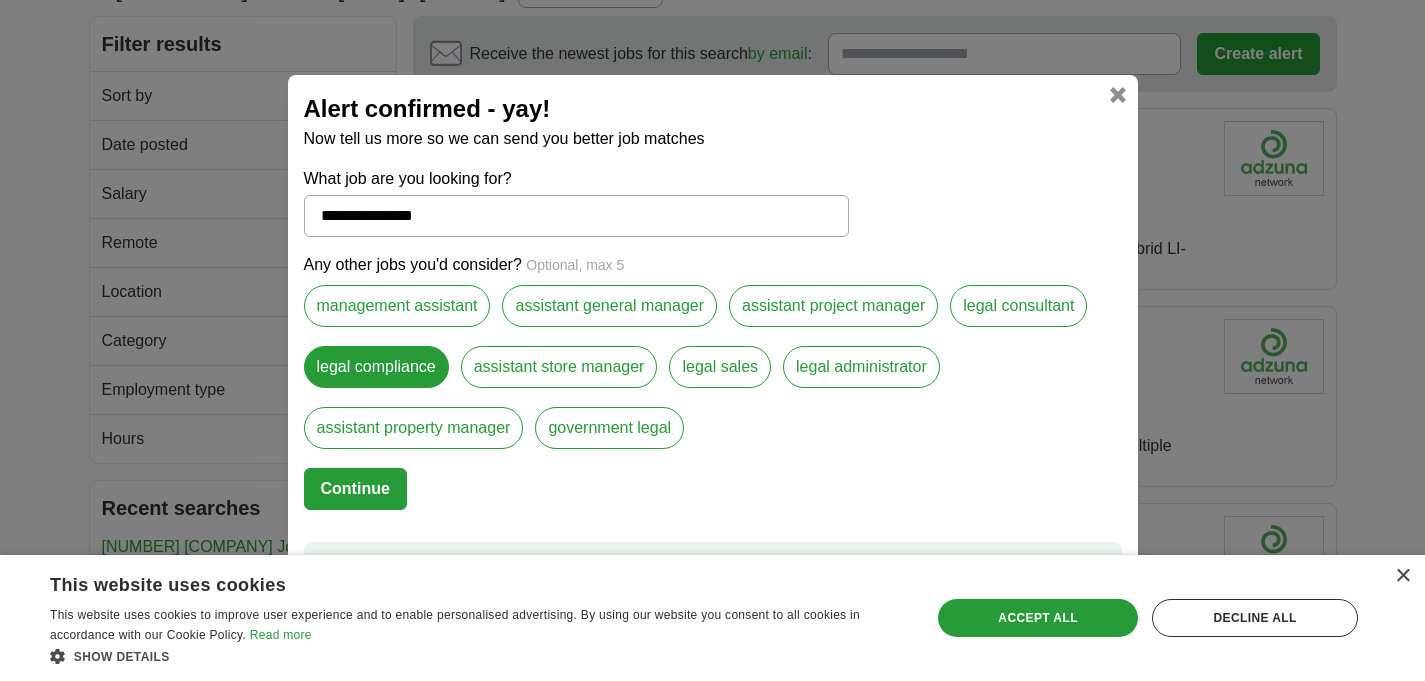 click on "government legal" at bounding box center (609, 428) 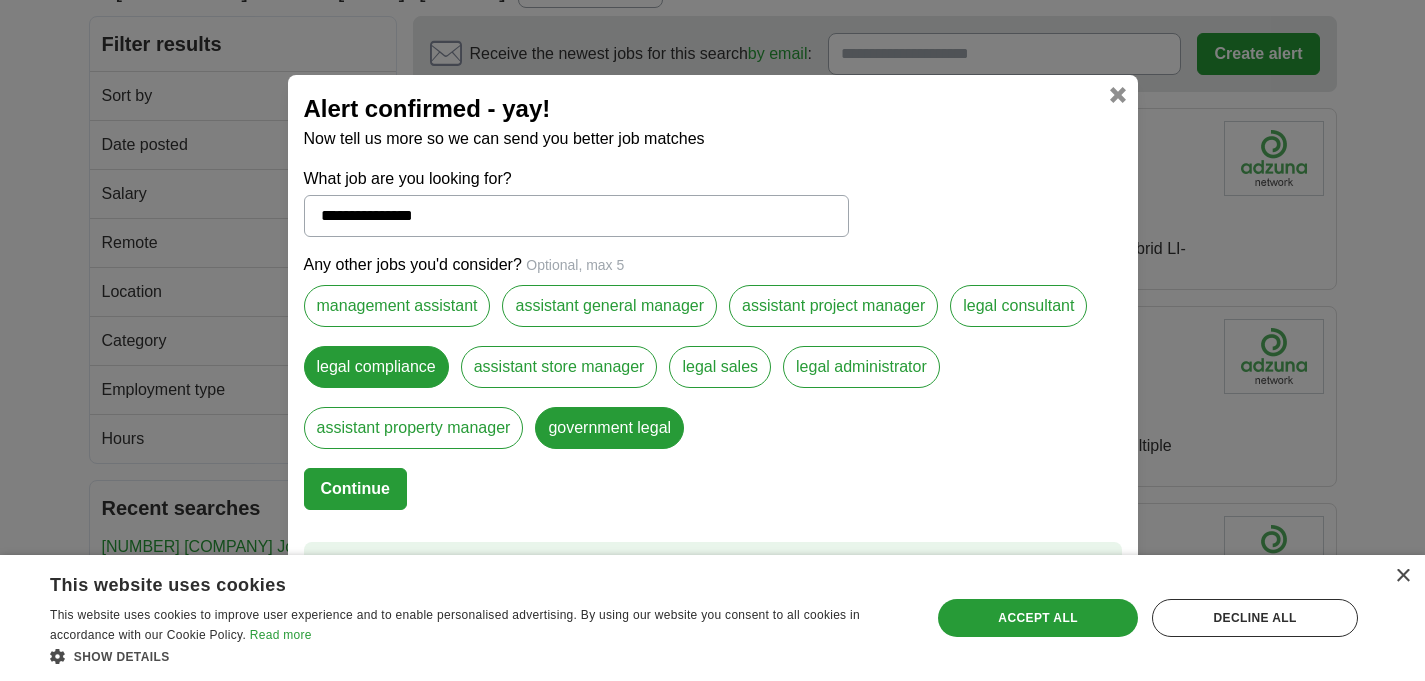 click on "management assistant" at bounding box center [397, 306] 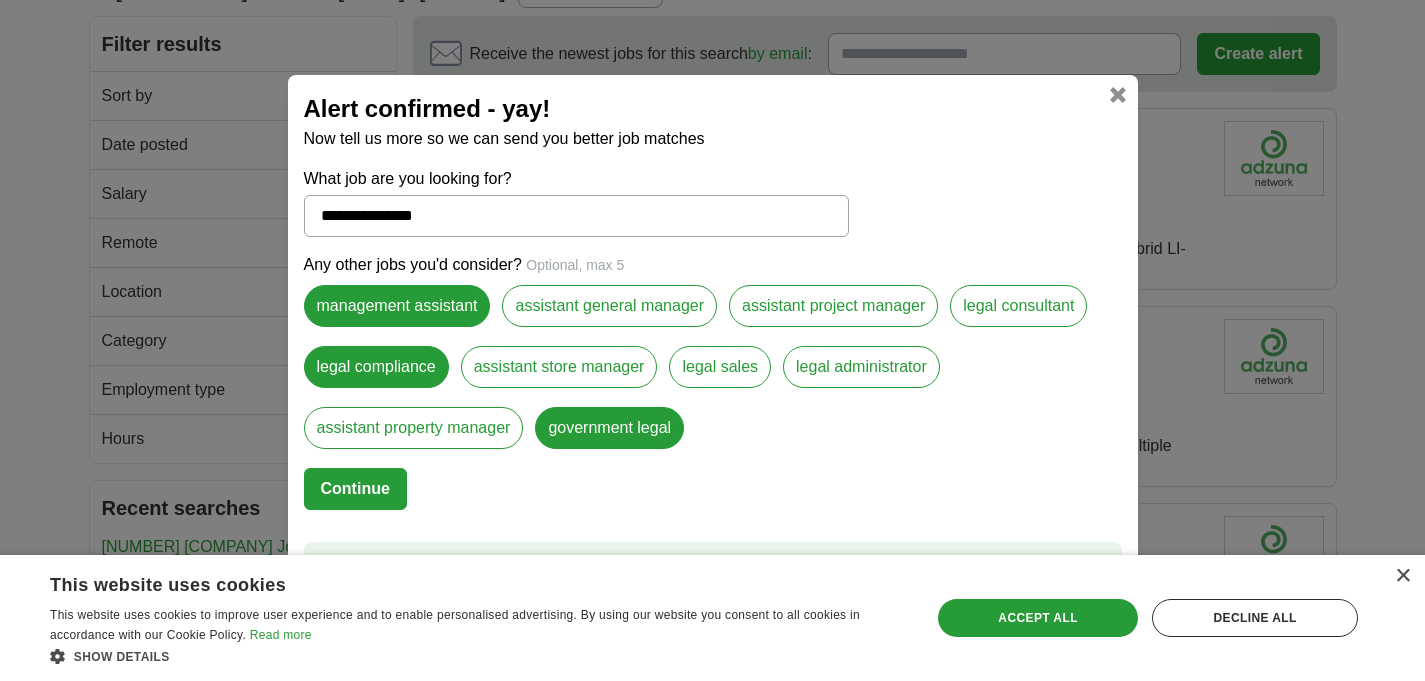 drag, startPoint x: 466, startPoint y: 228, endPoint x: 471, endPoint y: 219, distance: 10.29563 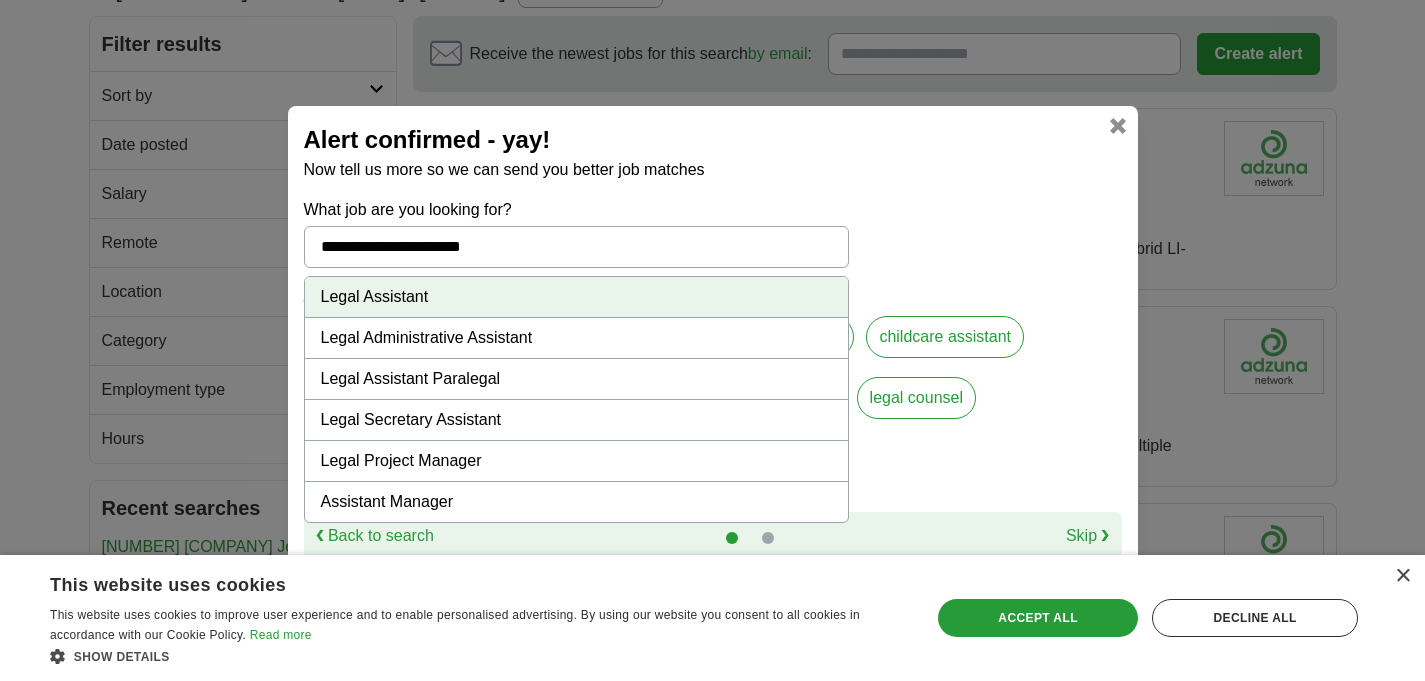 click on "Legal Assistant Paralegal" at bounding box center (576, 379) 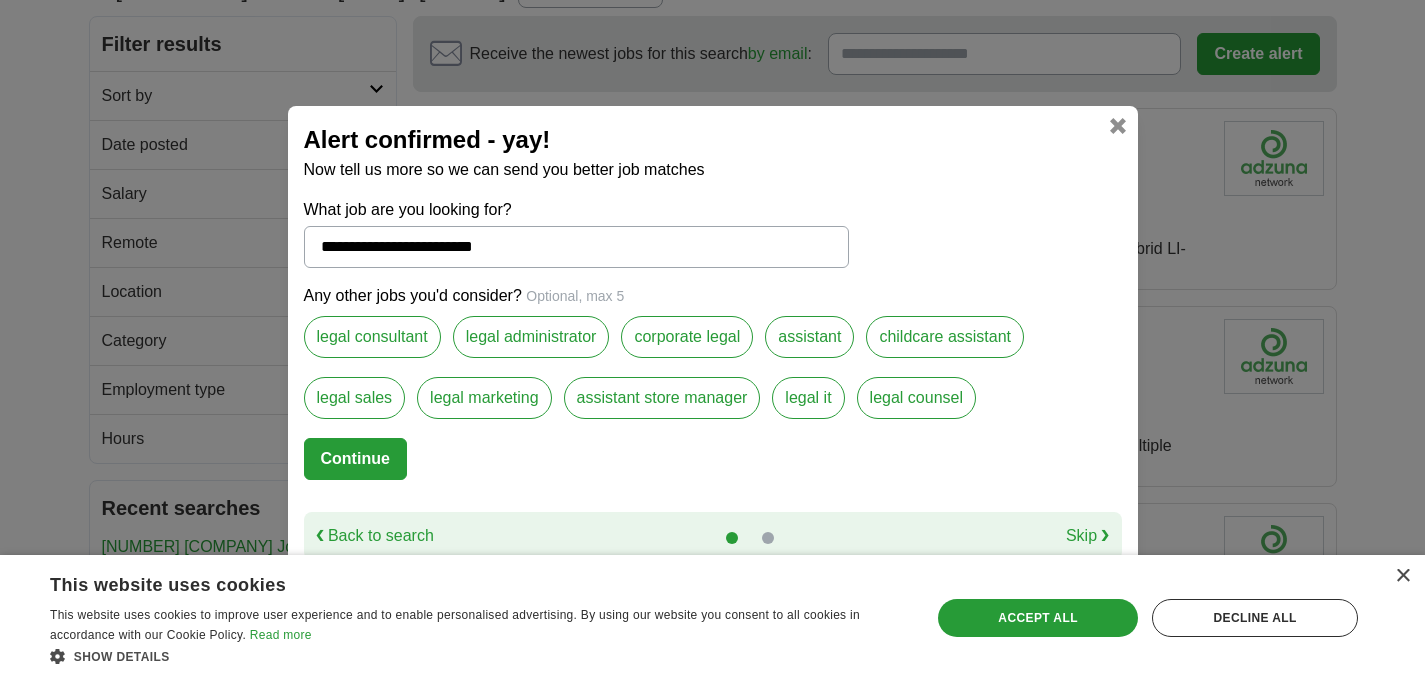 click on "Continue" at bounding box center [355, 459] 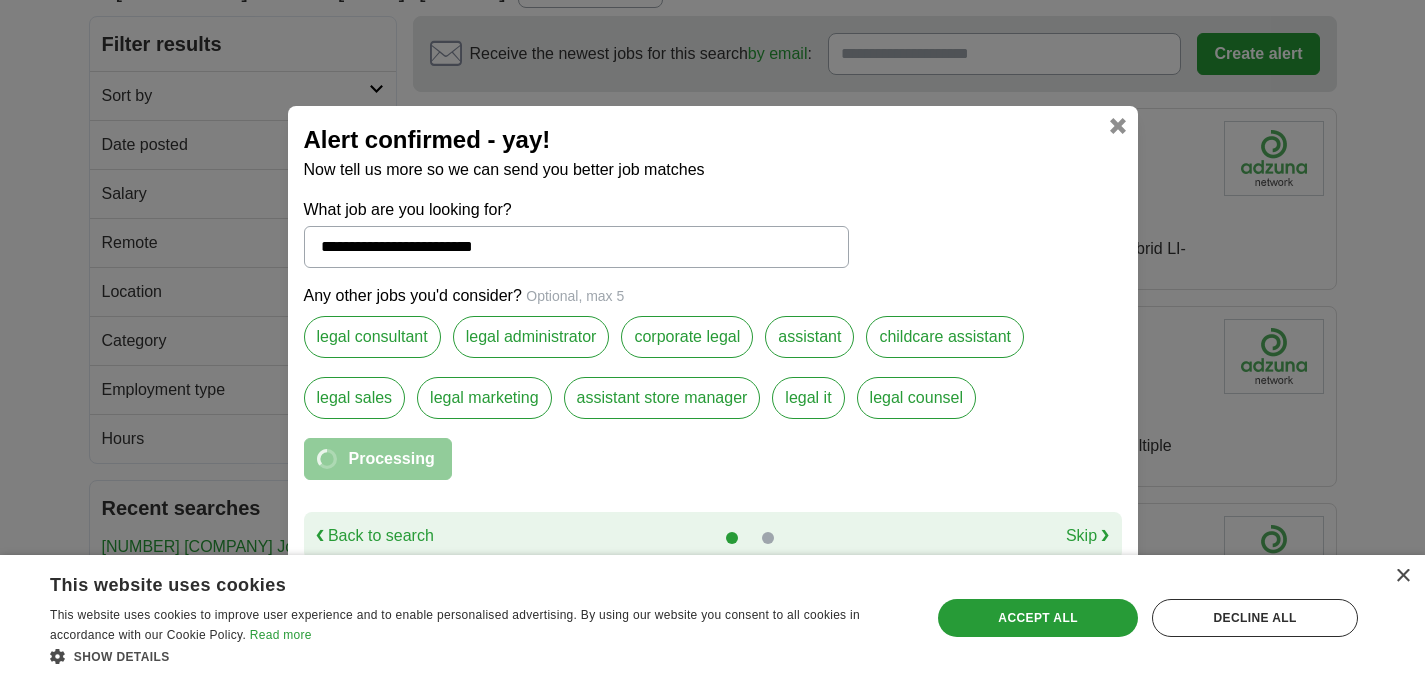 select on "*" 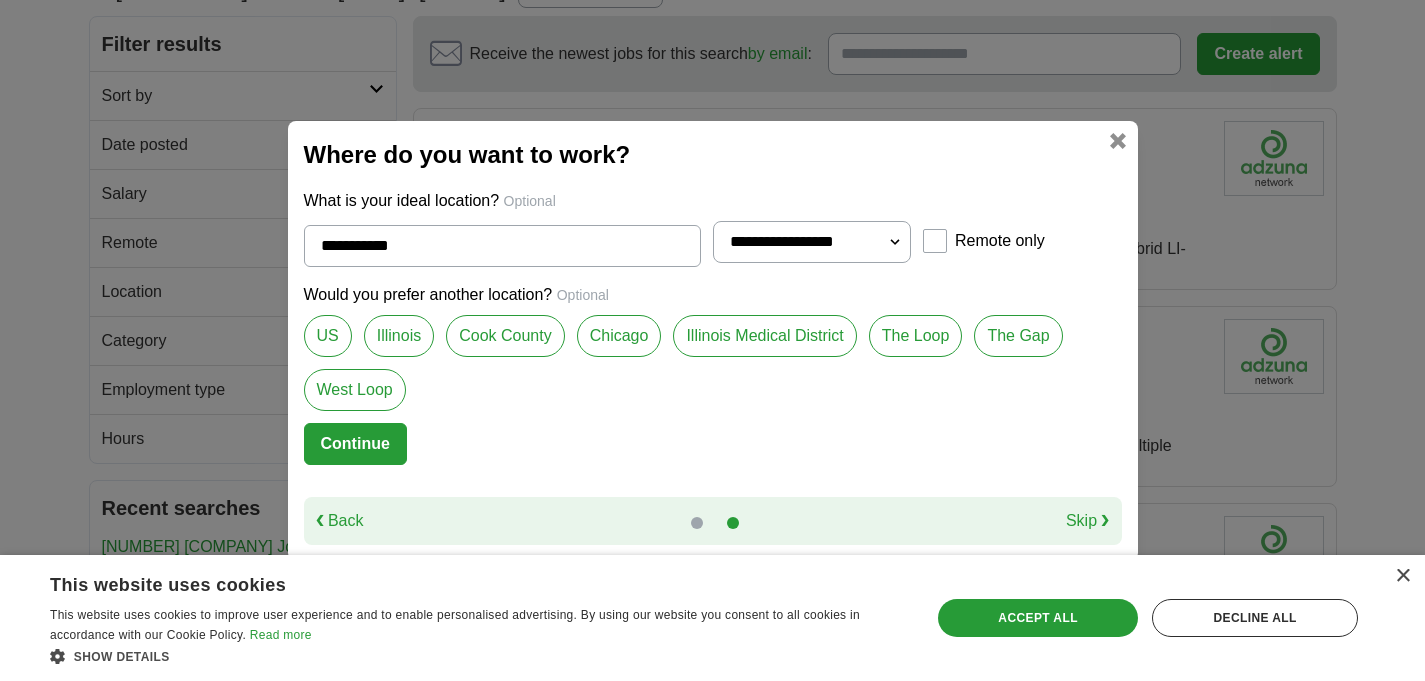 click on "Cook County" at bounding box center (505, 336) 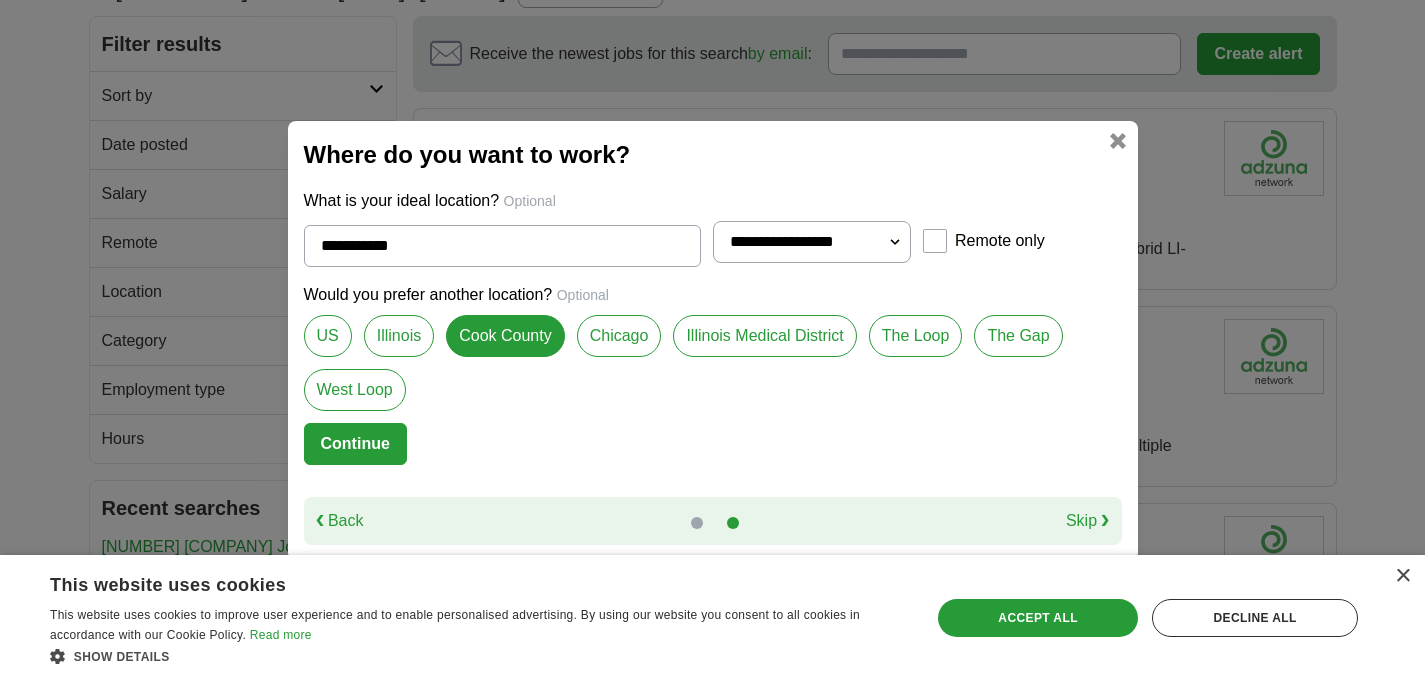 click on "Chicago" at bounding box center (619, 336) 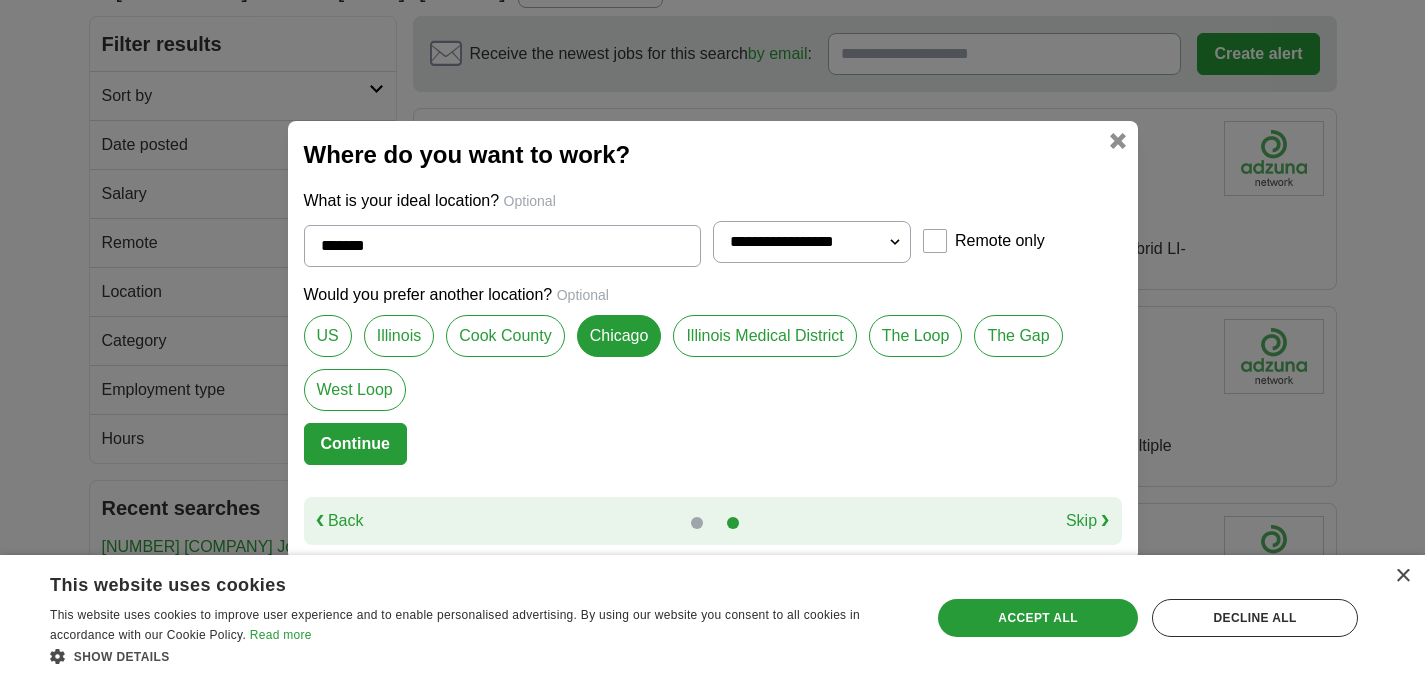 click on "The Loop" at bounding box center (916, 336) 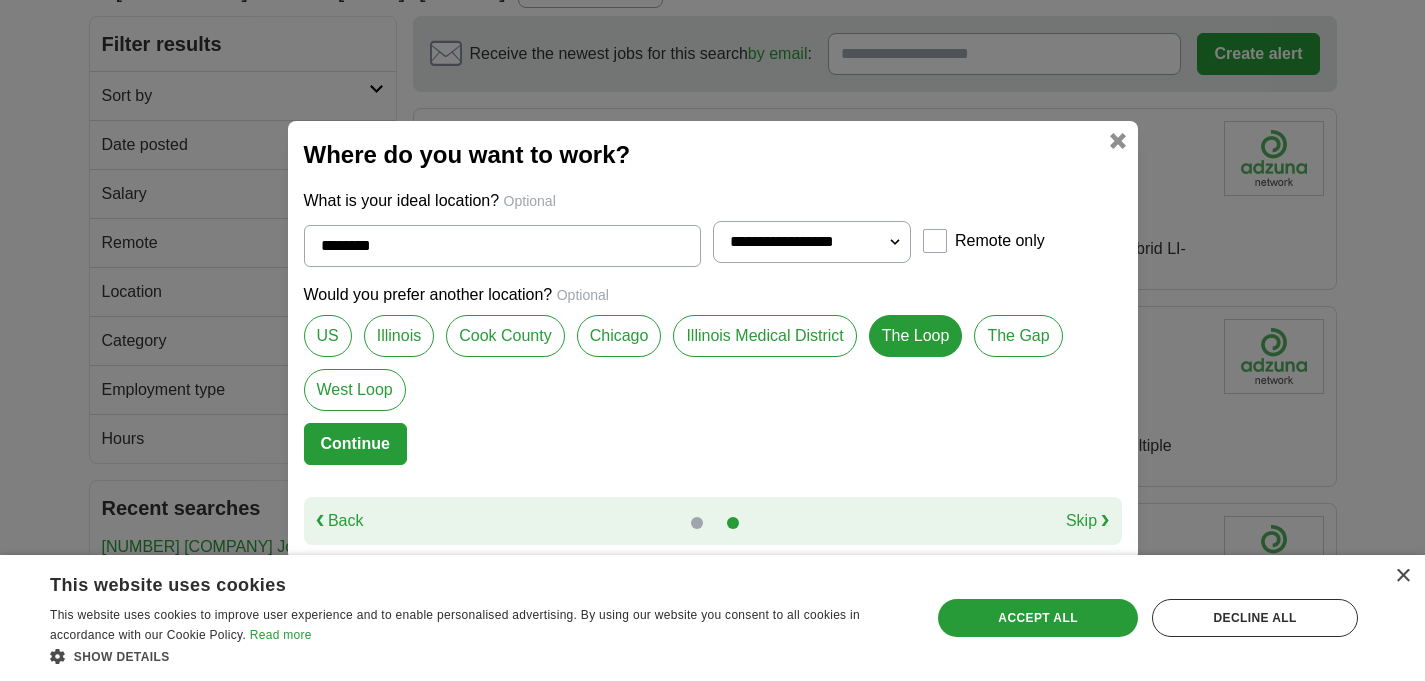 click on "Continue" at bounding box center [355, 444] 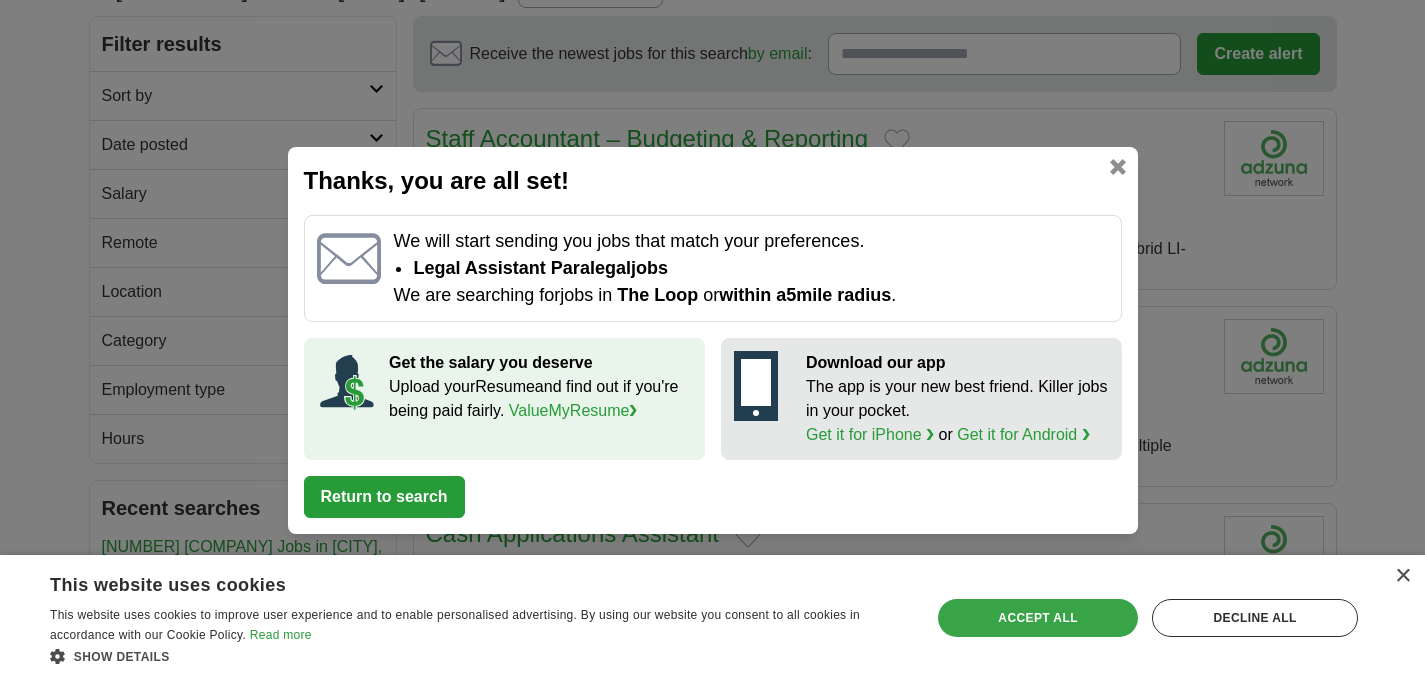 click on "Accept all" at bounding box center [1038, 618] 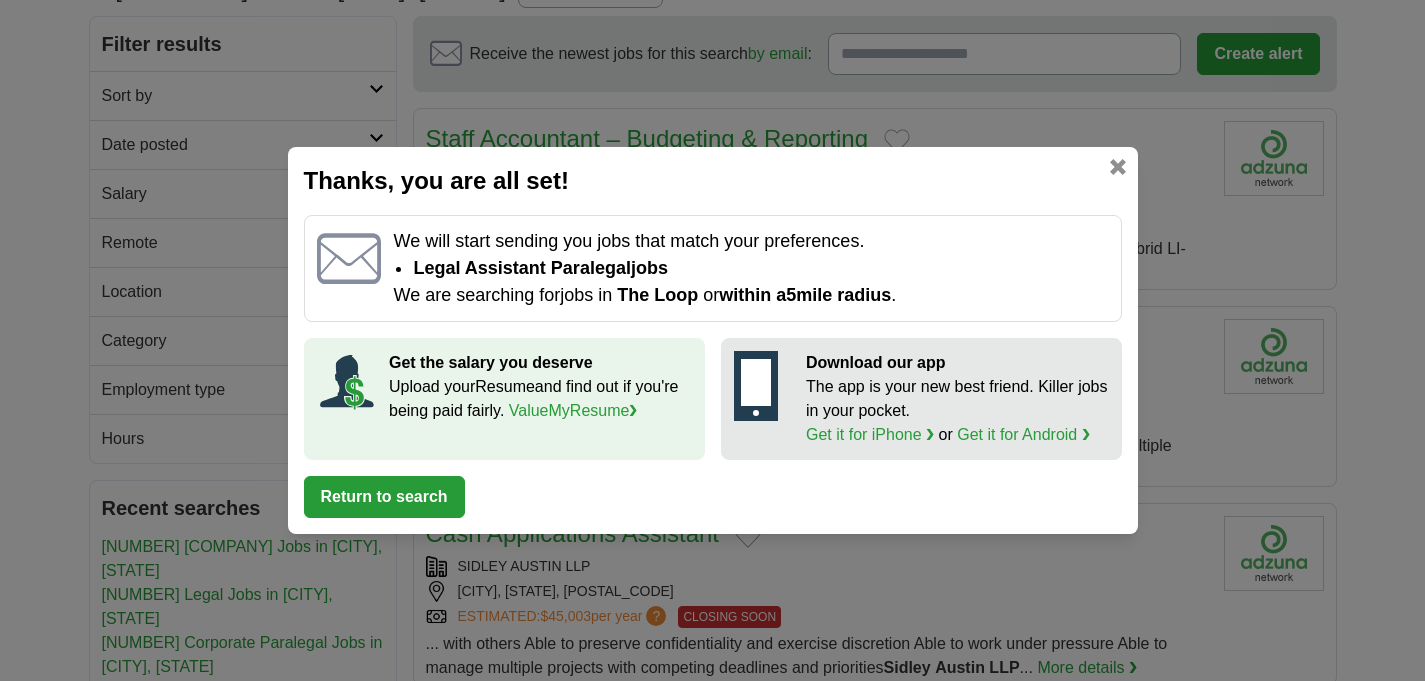 click at bounding box center [1118, 167] 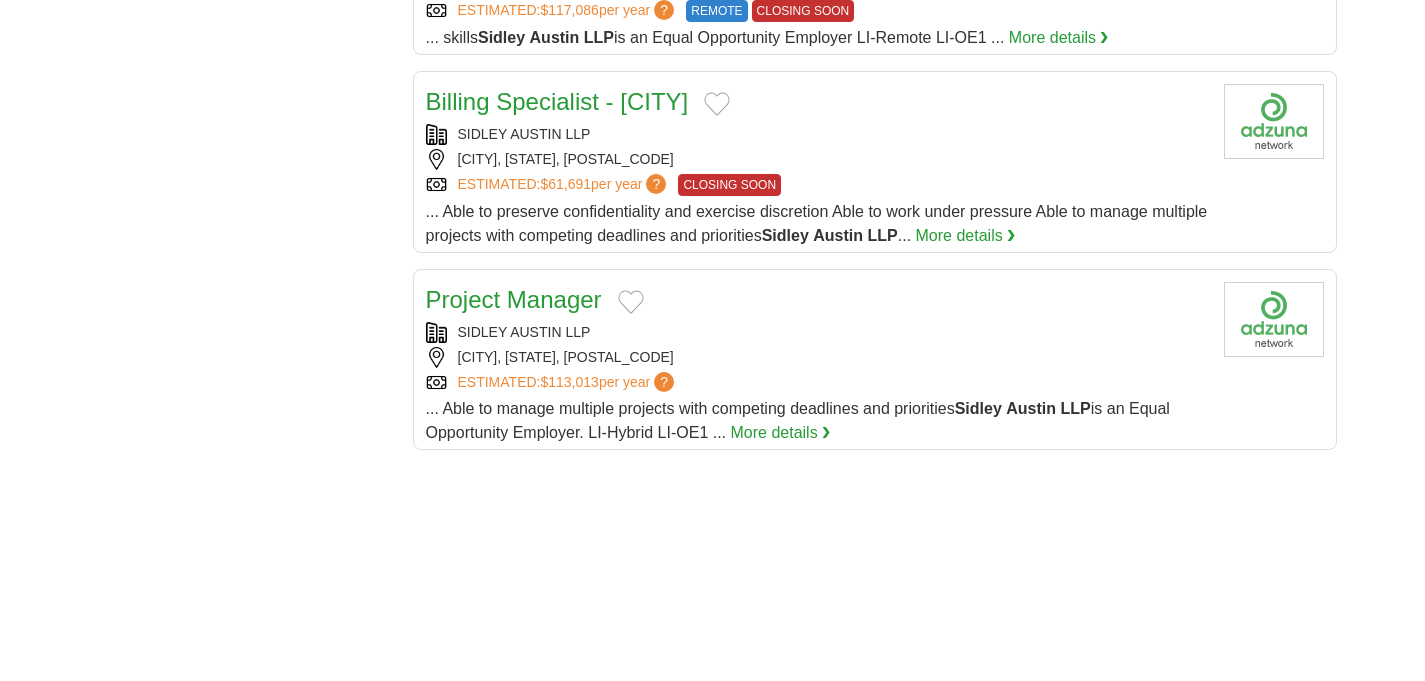 scroll, scrollTop: 1957, scrollLeft: 0, axis: vertical 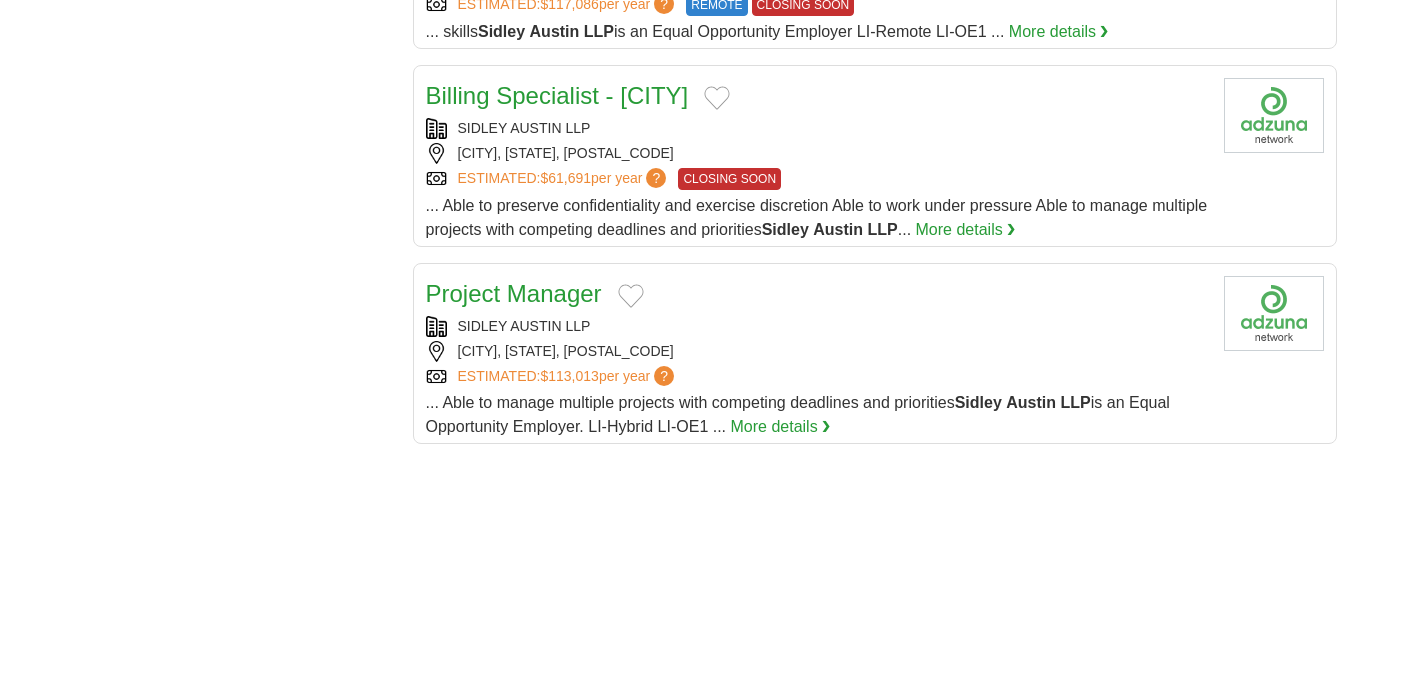 click on "More details ❯" at bounding box center (781, 427) 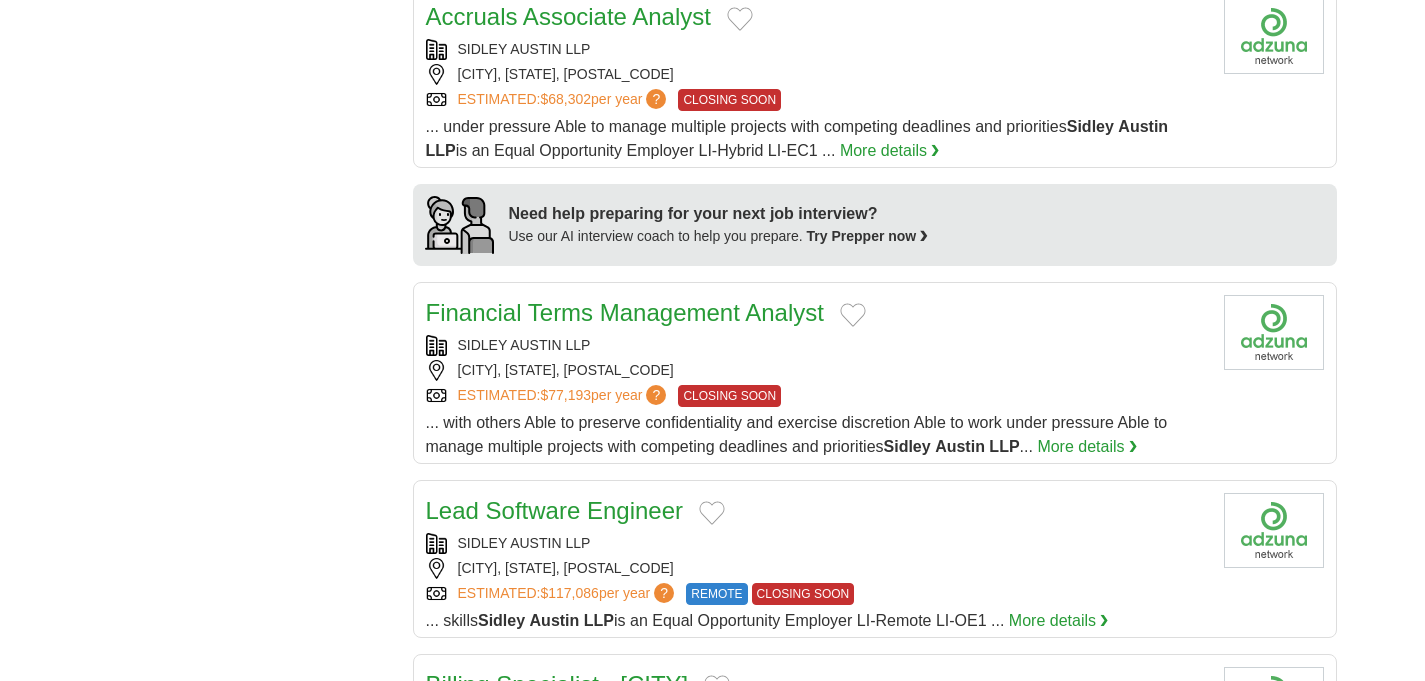 scroll, scrollTop: 1181, scrollLeft: 0, axis: vertical 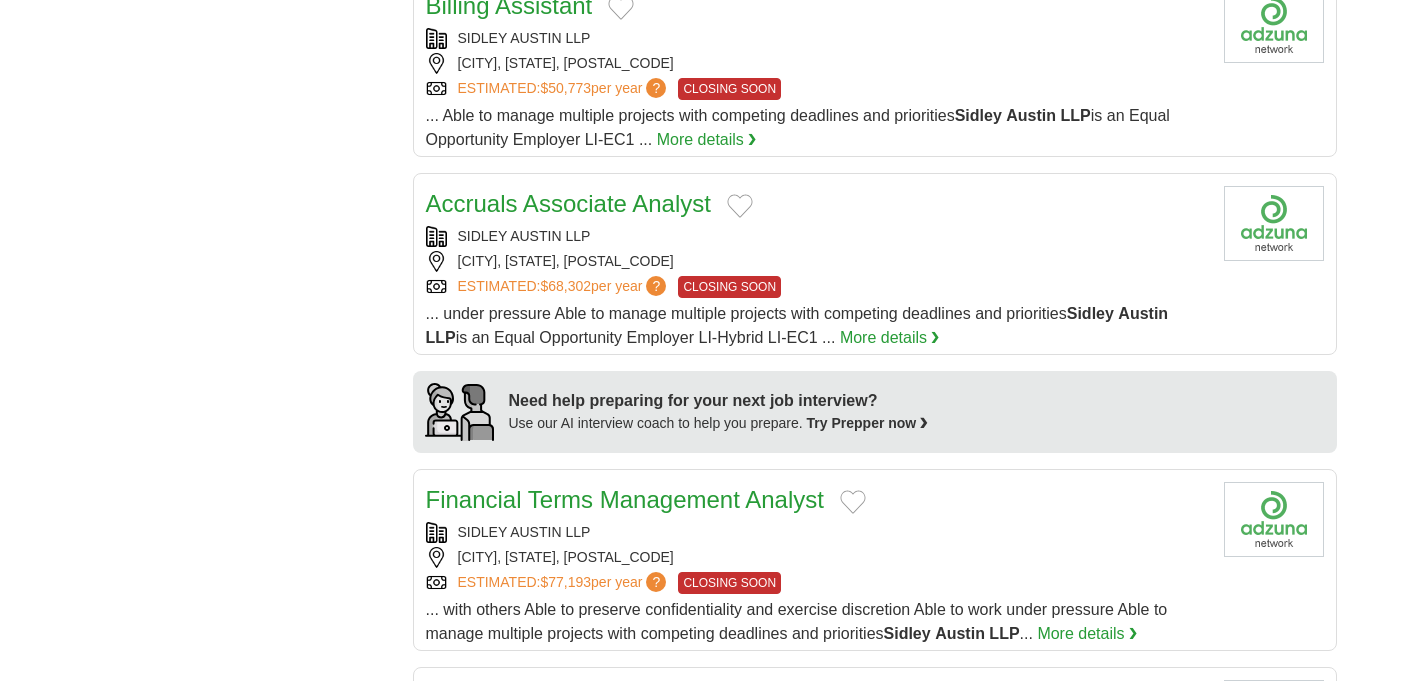 click on "More details ❯" at bounding box center [1087, 634] 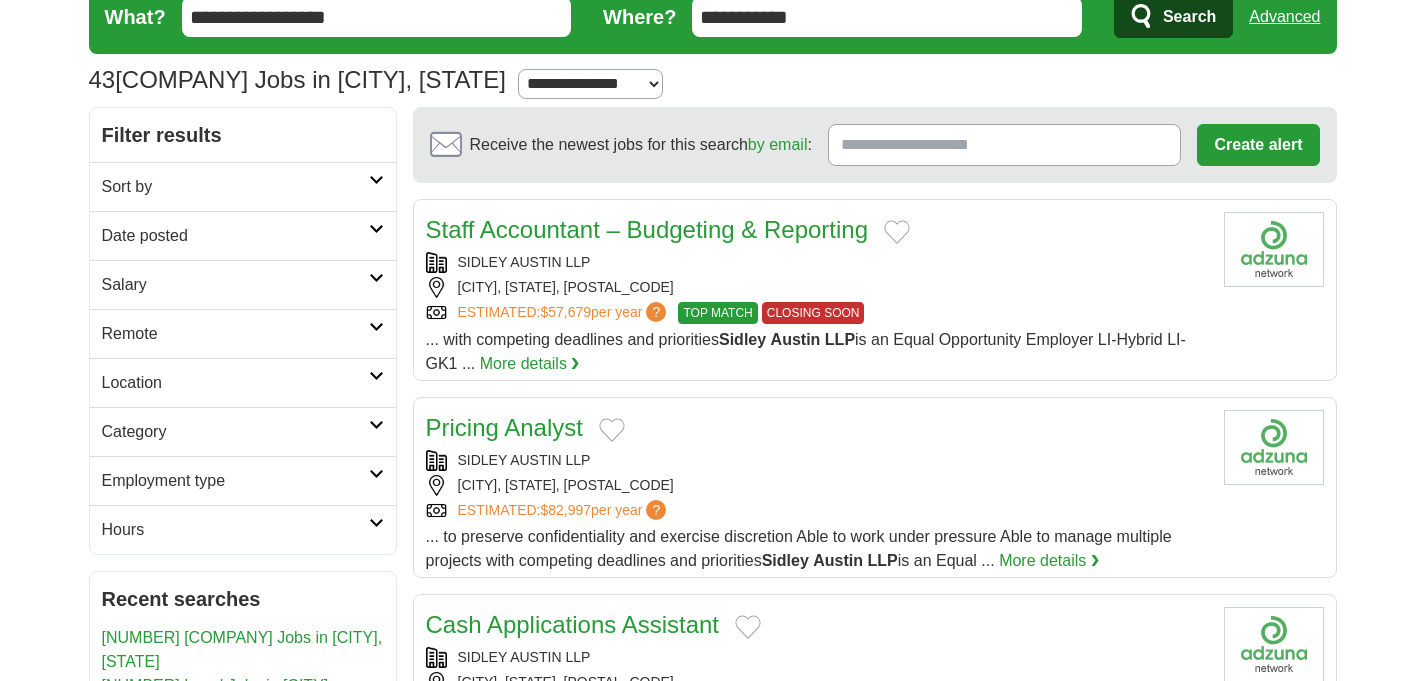 scroll, scrollTop: 79, scrollLeft: 0, axis: vertical 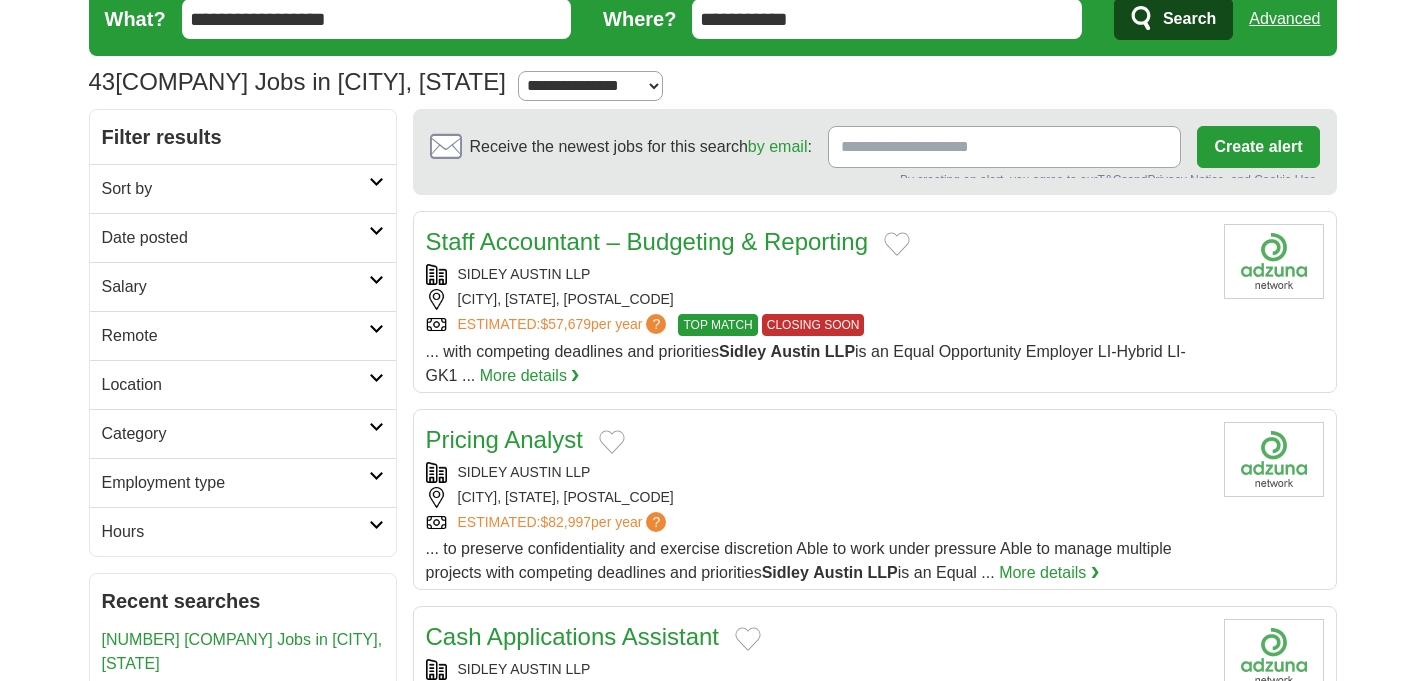 click on "Receive the newest jobs for this search  by email :" at bounding box center (1005, 147) 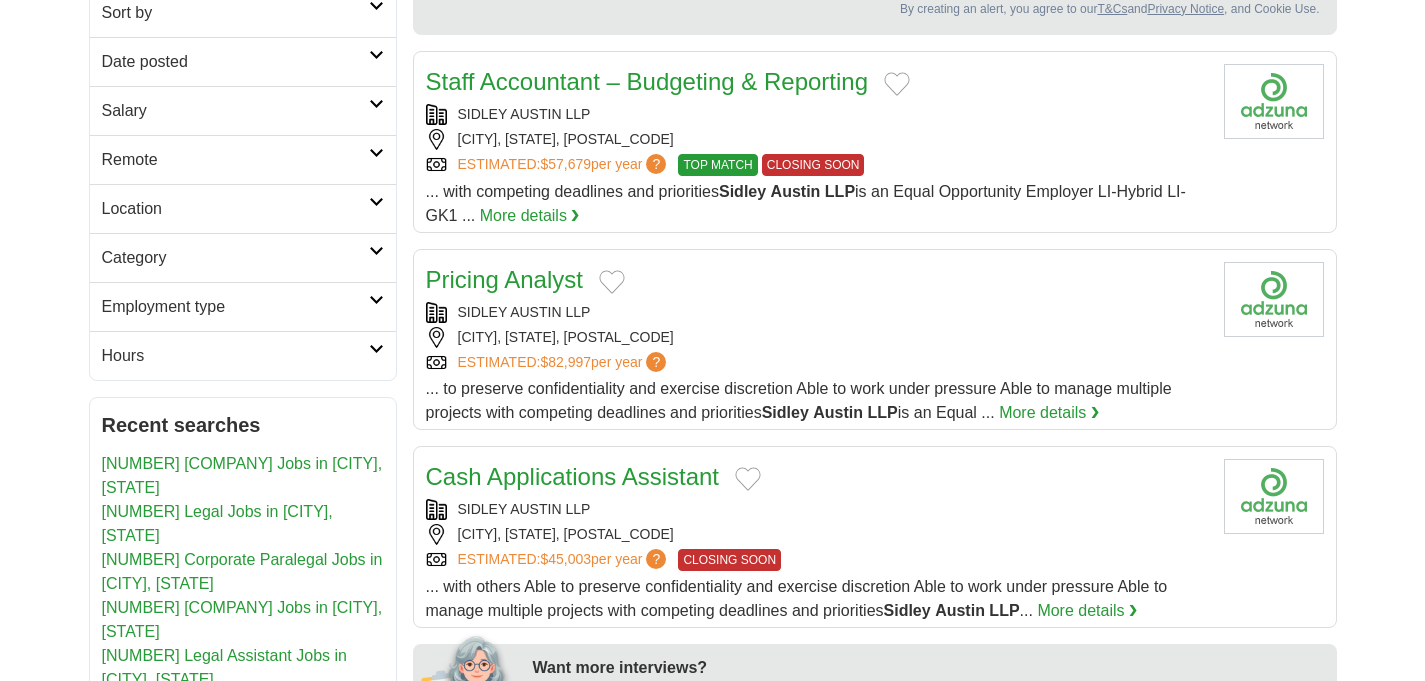 scroll, scrollTop: 256, scrollLeft: 0, axis: vertical 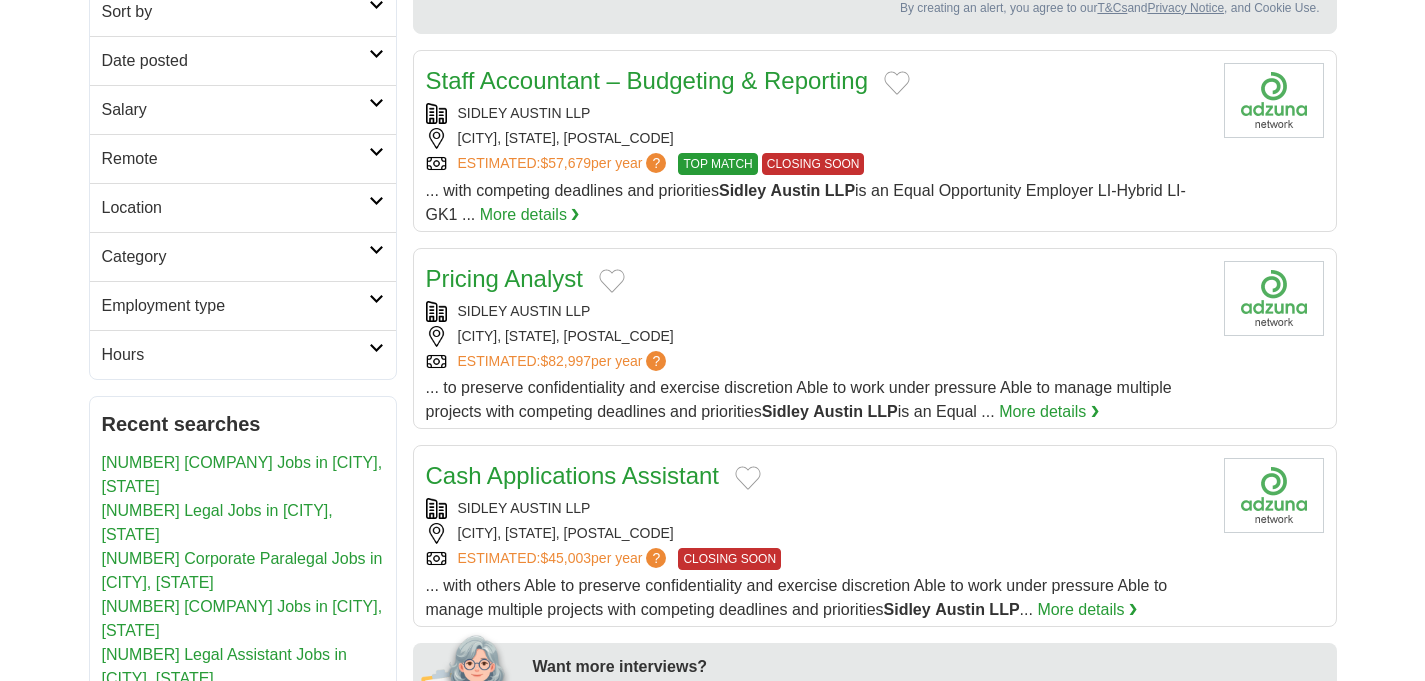click on "[NUMBER] Corporate Paralegal Jobs in [CITY], [STATE]" at bounding box center [217, 522] 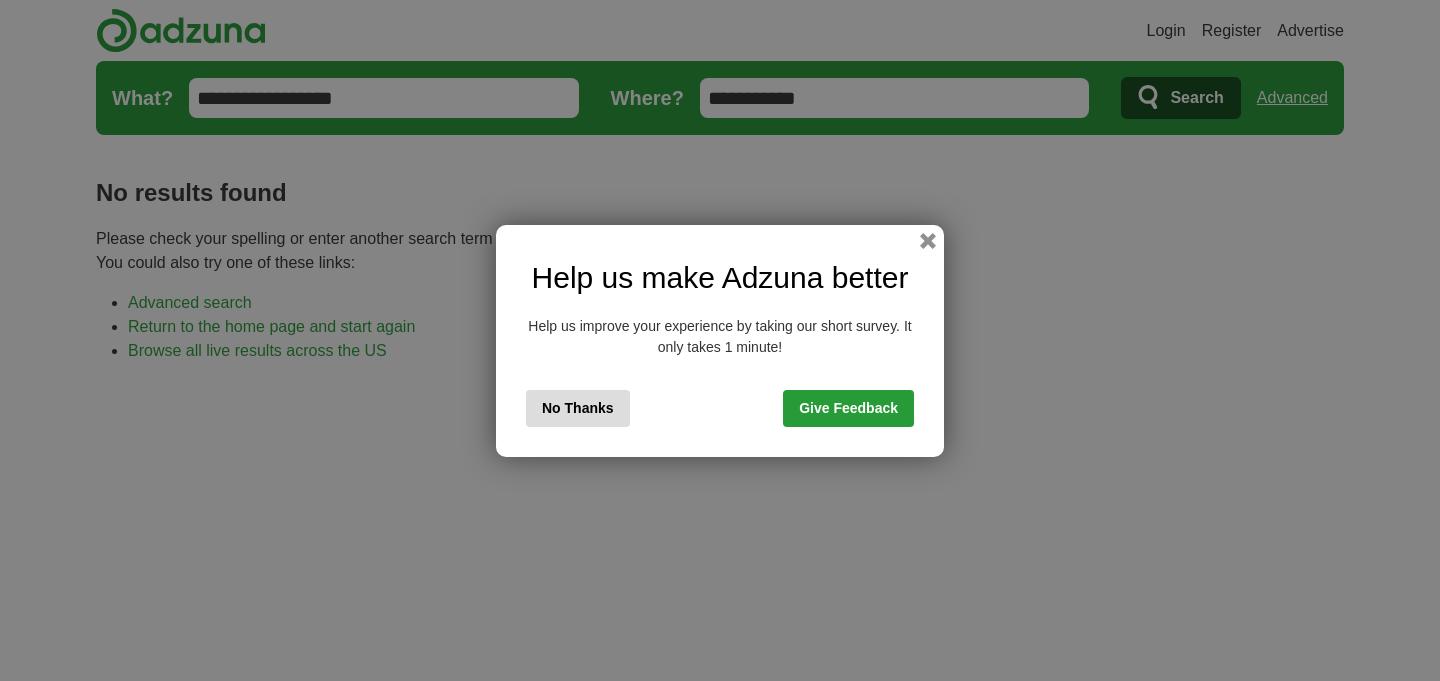 scroll, scrollTop: 0, scrollLeft: 0, axis: both 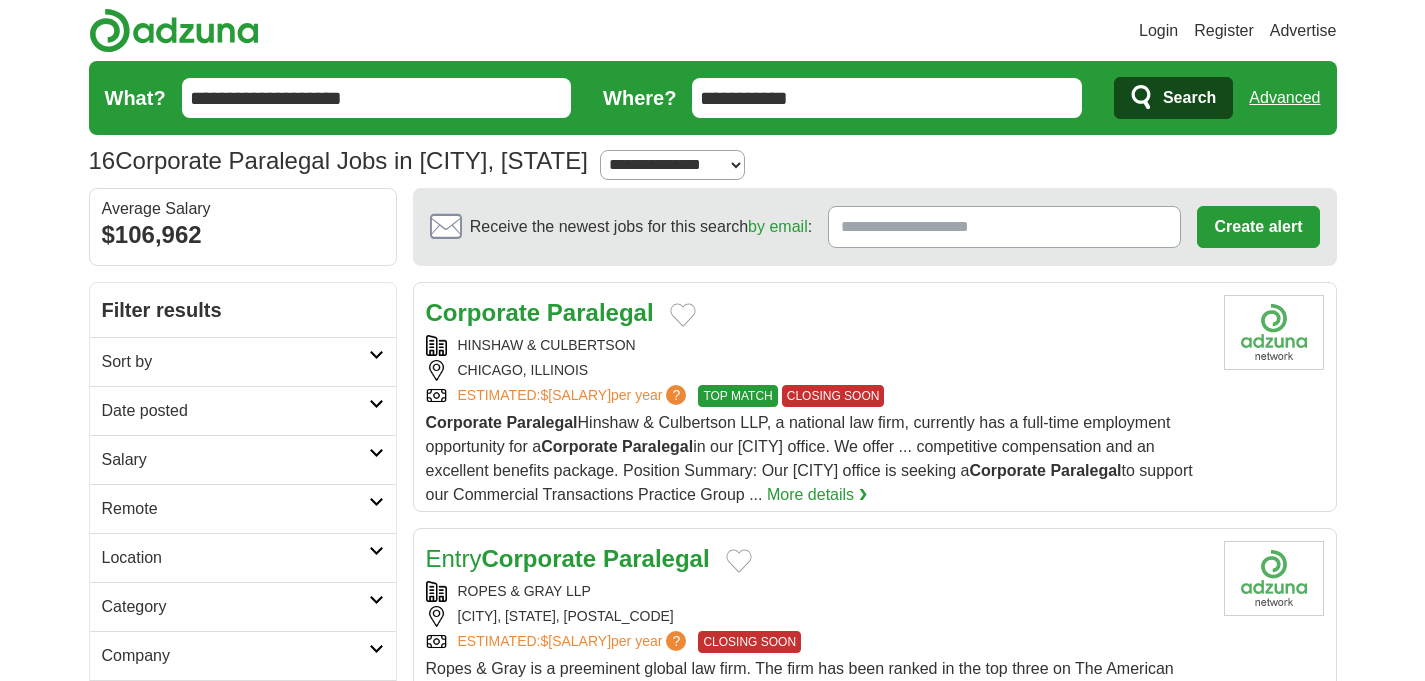 click on "Corporate" at bounding box center [483, 312] 